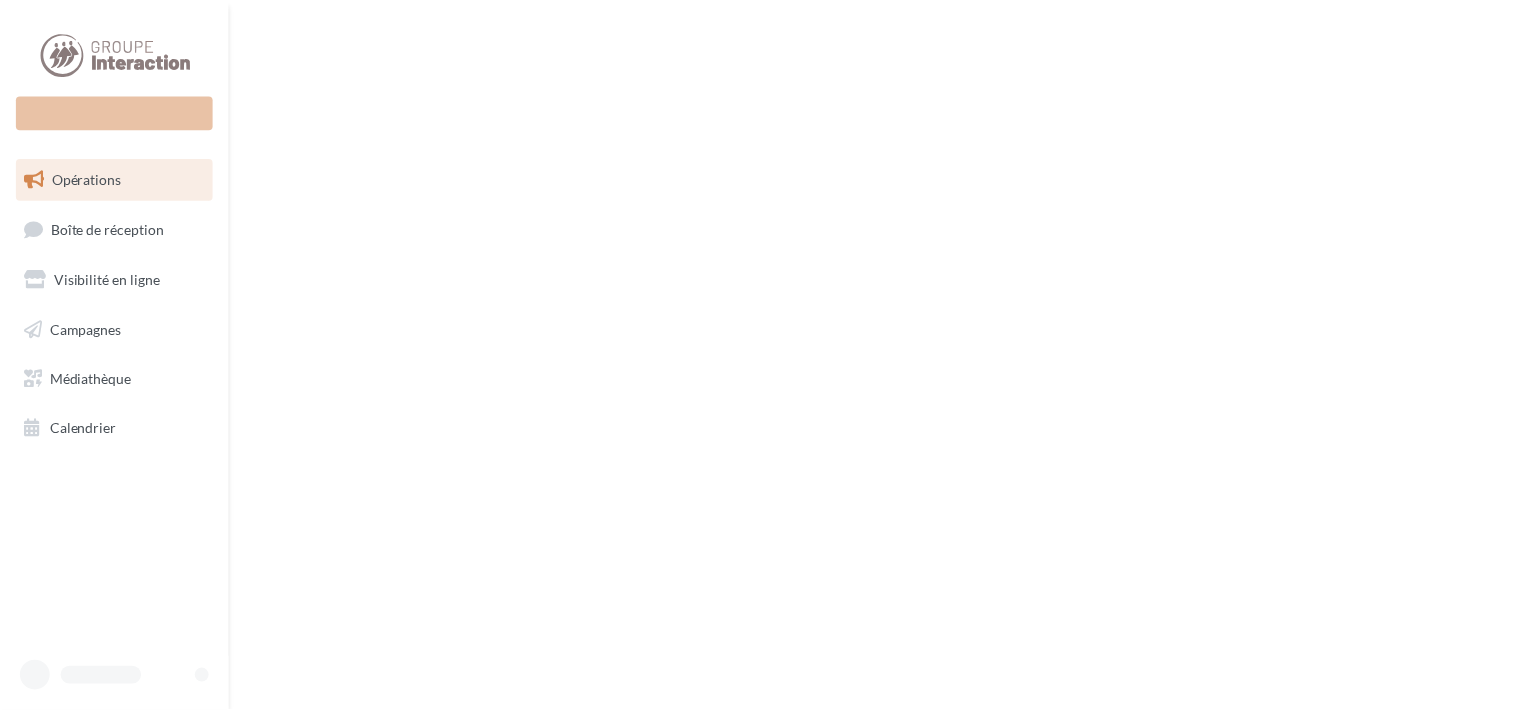 scroll, scrollTop: 0, scrollLeft: 0, axis: both 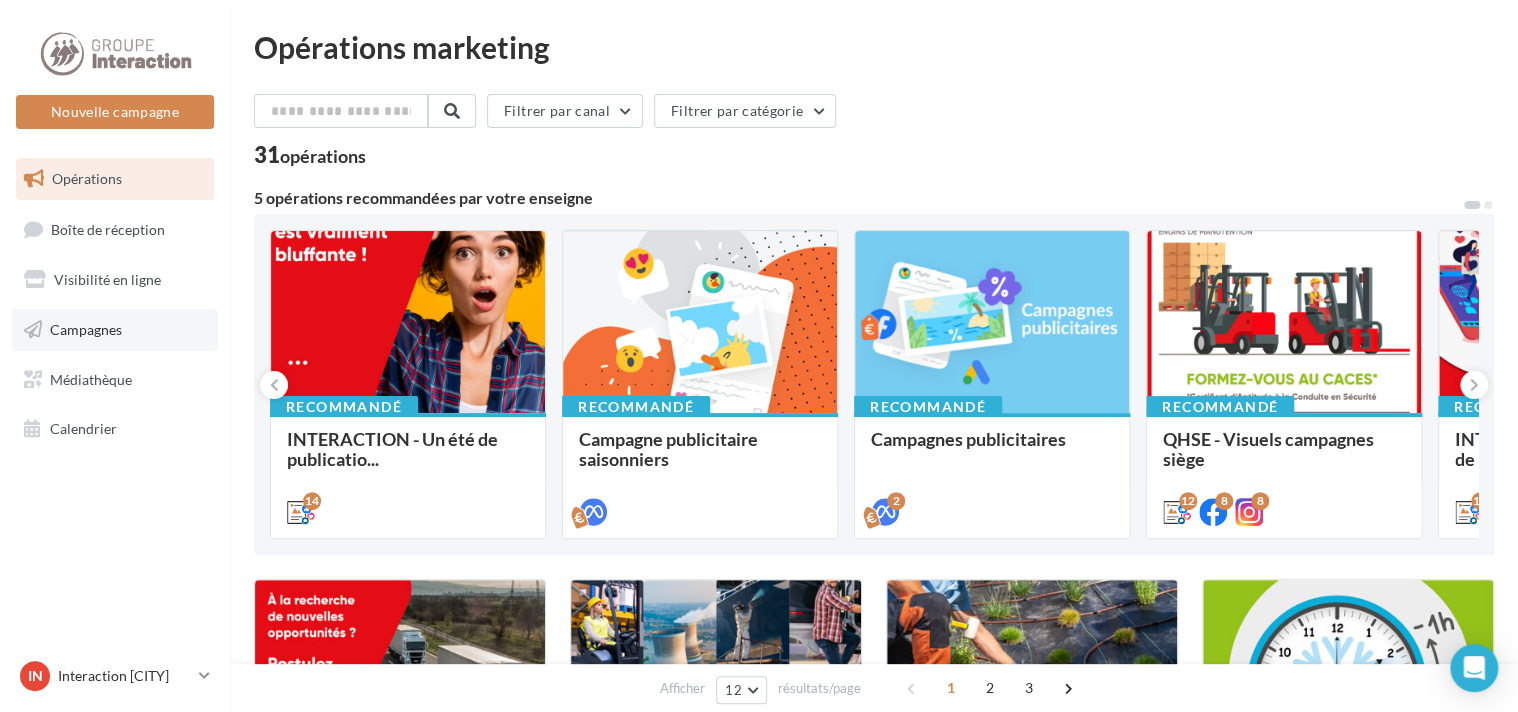 click on "Campagnes" at bounding box center [86, 329] 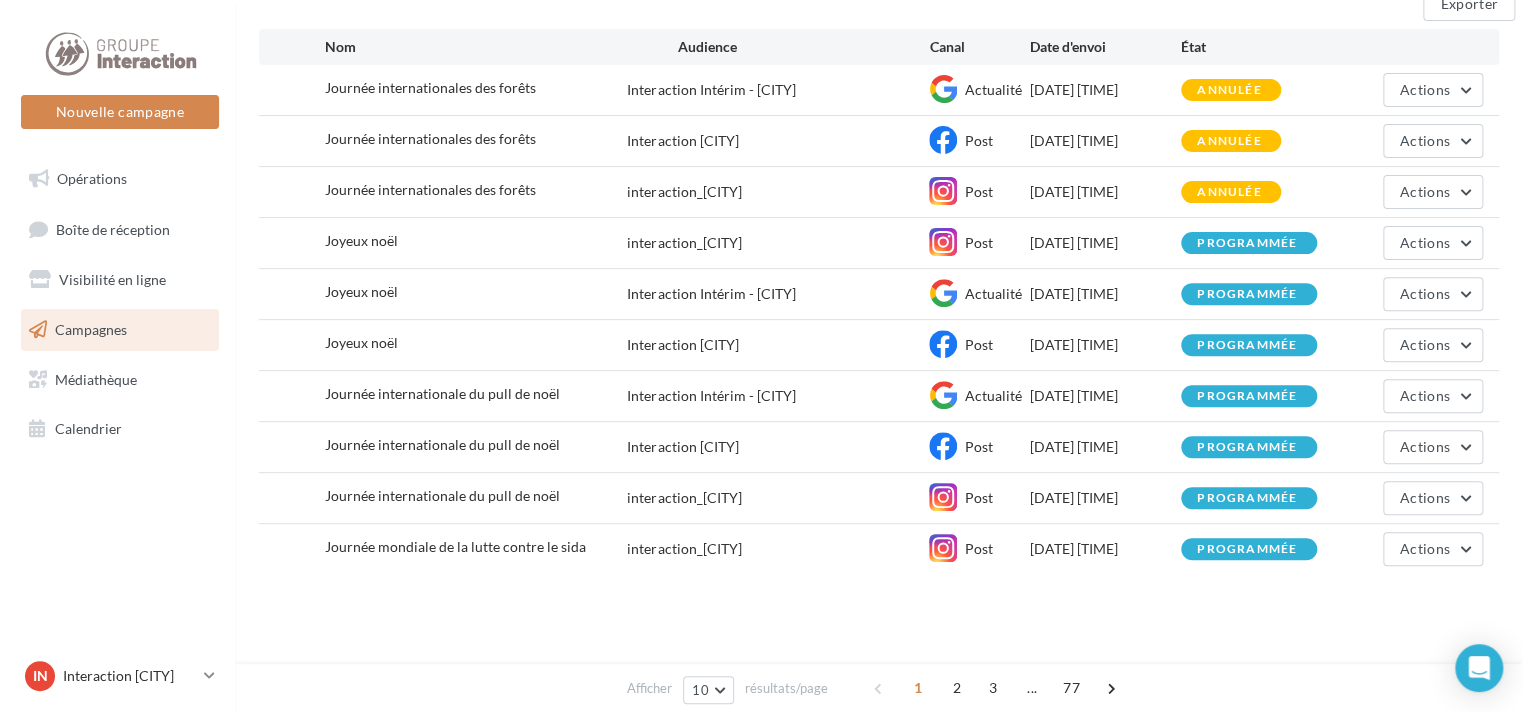 scroll, scrollTop: 0, scrollLeft: 0, axis: both 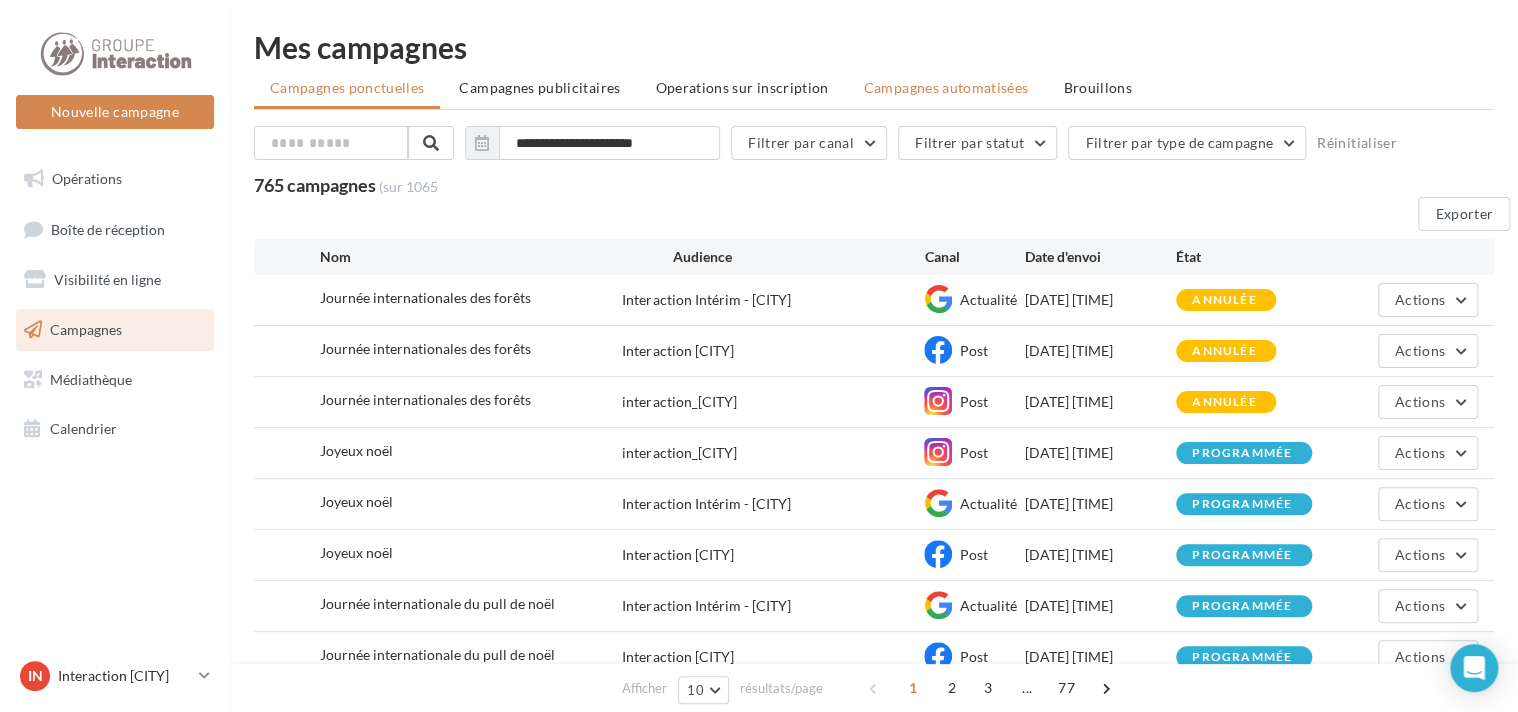 click on "Campagnes automatisées" at bounding box center (347, 87) 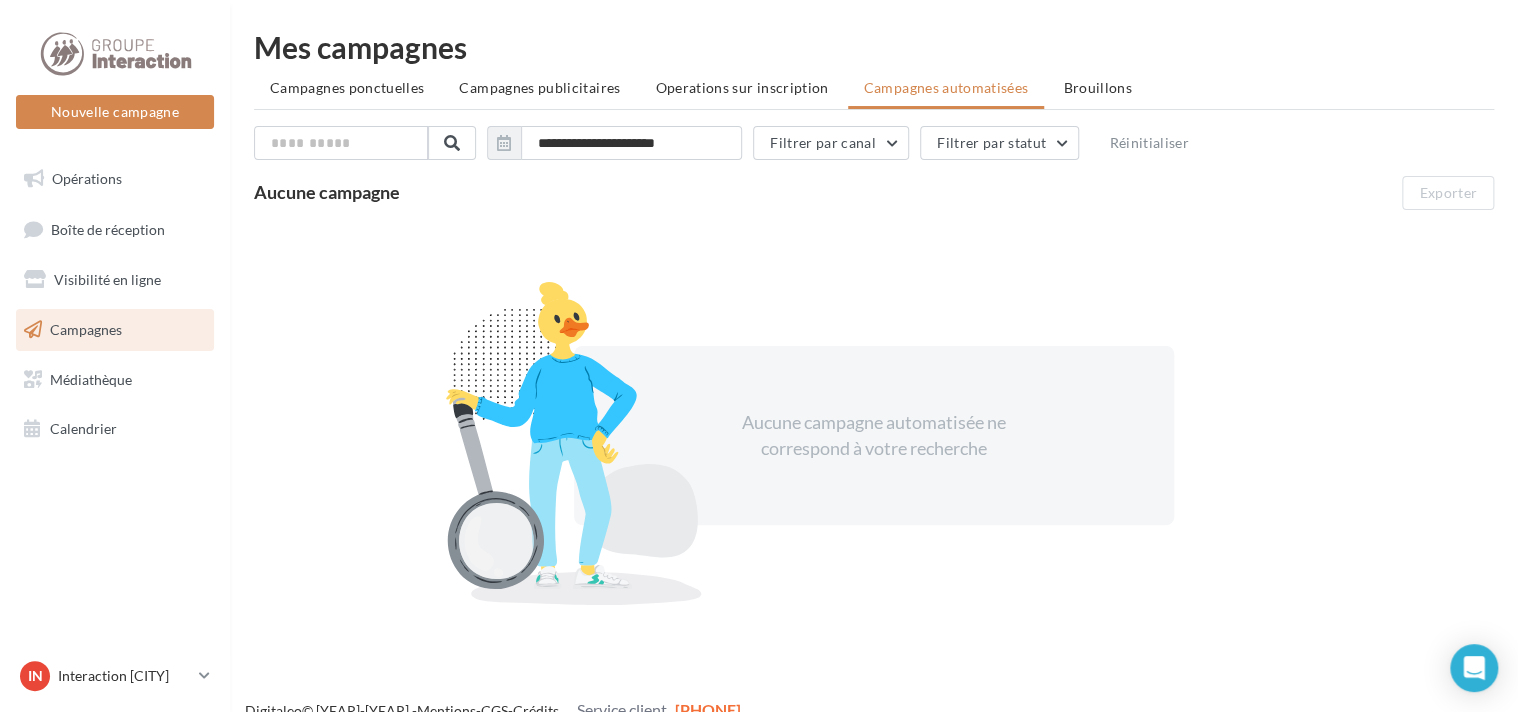 click on "Campagnes publicitaires" at bounding box center (347, 87) 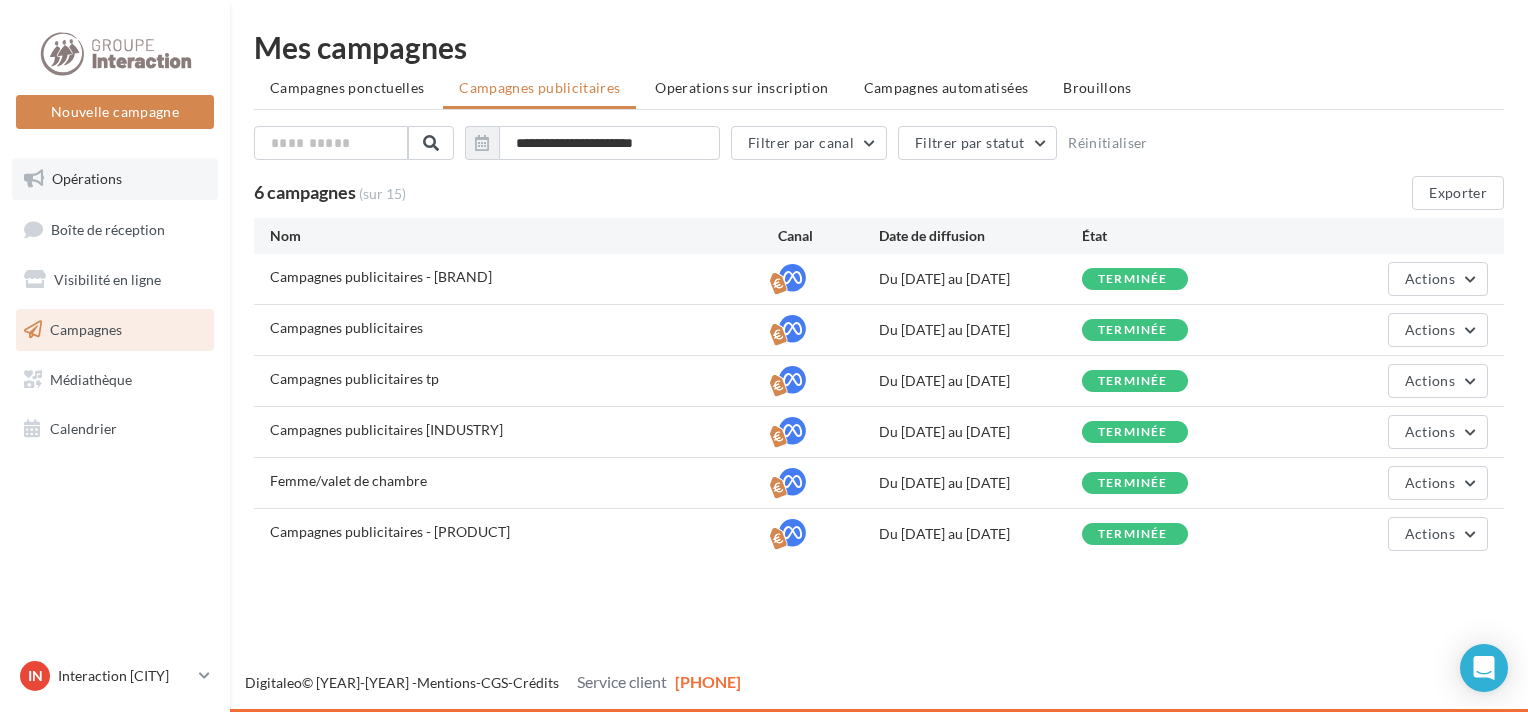 click on "Opérations" at bounding box center [87, 178] 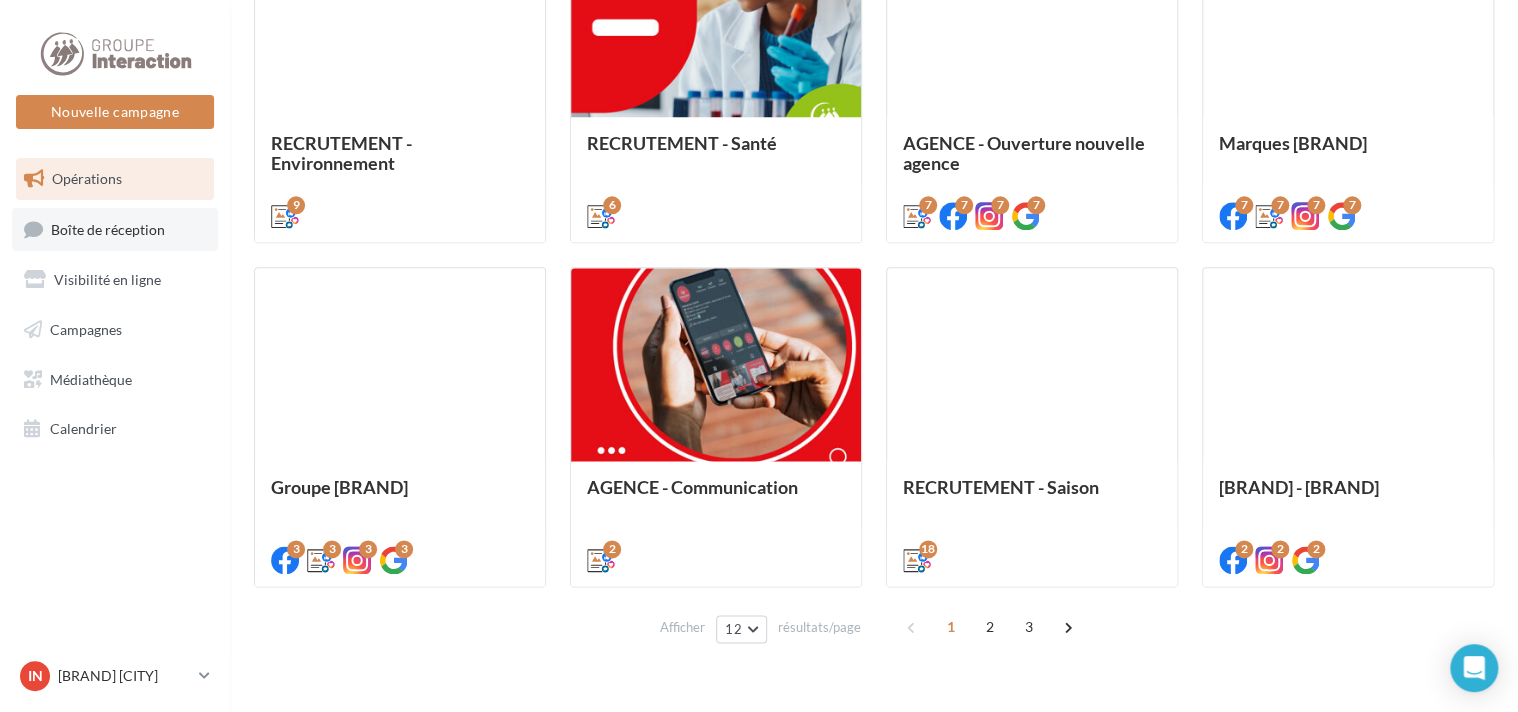 scroll, scrollTop: 500, scrollLeft: 0, axis: vertical 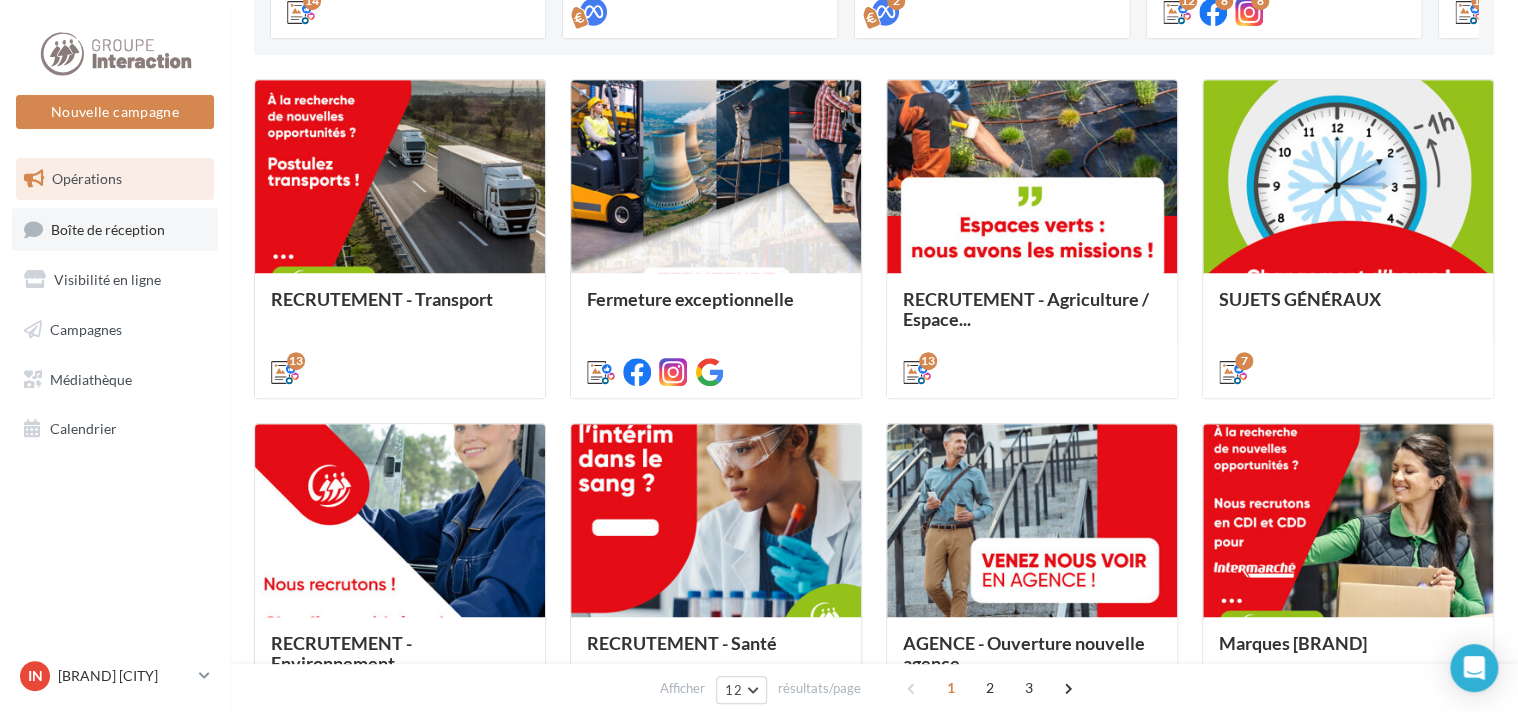 click on "Boîte de réception" at bounding box center [108, 228] 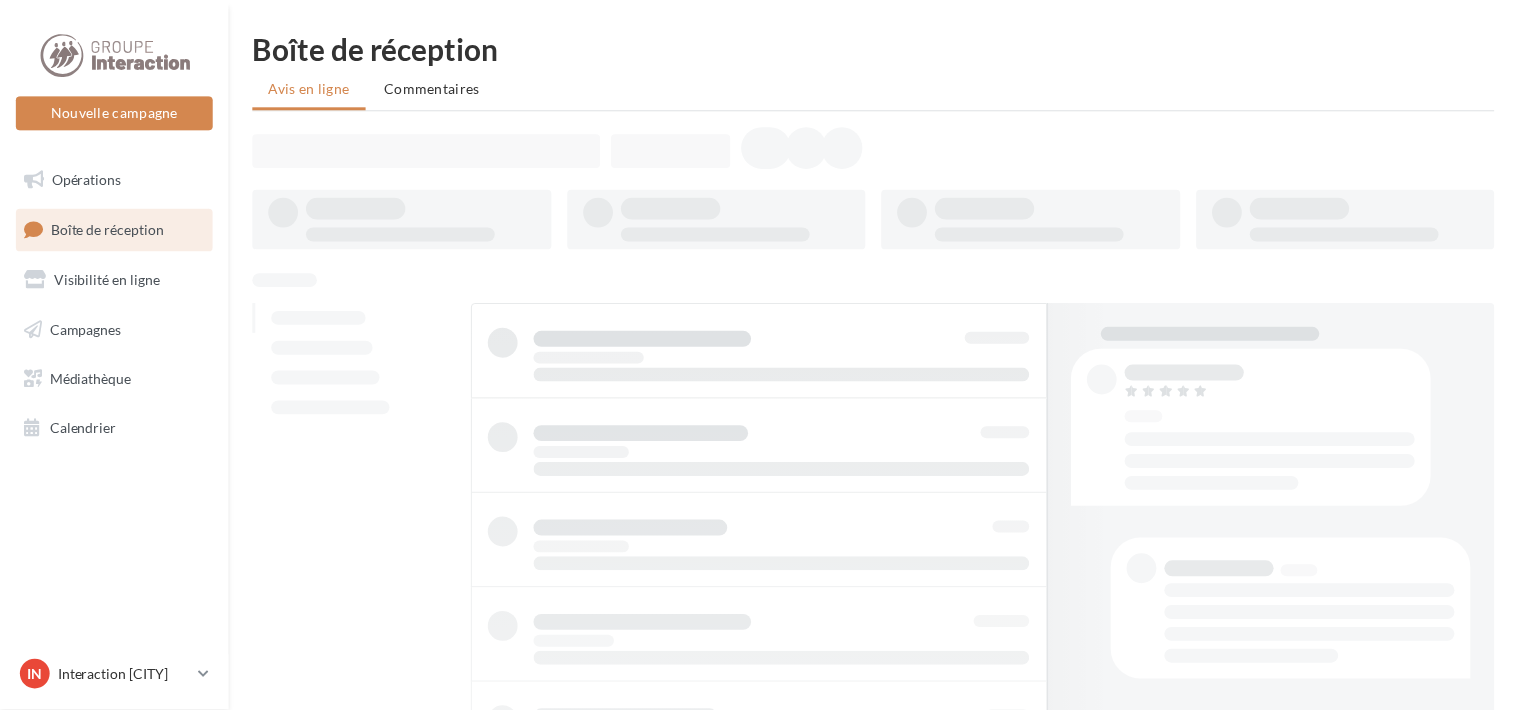 scroll, scrollTop: 0, scrollLeft: 0, axis: both 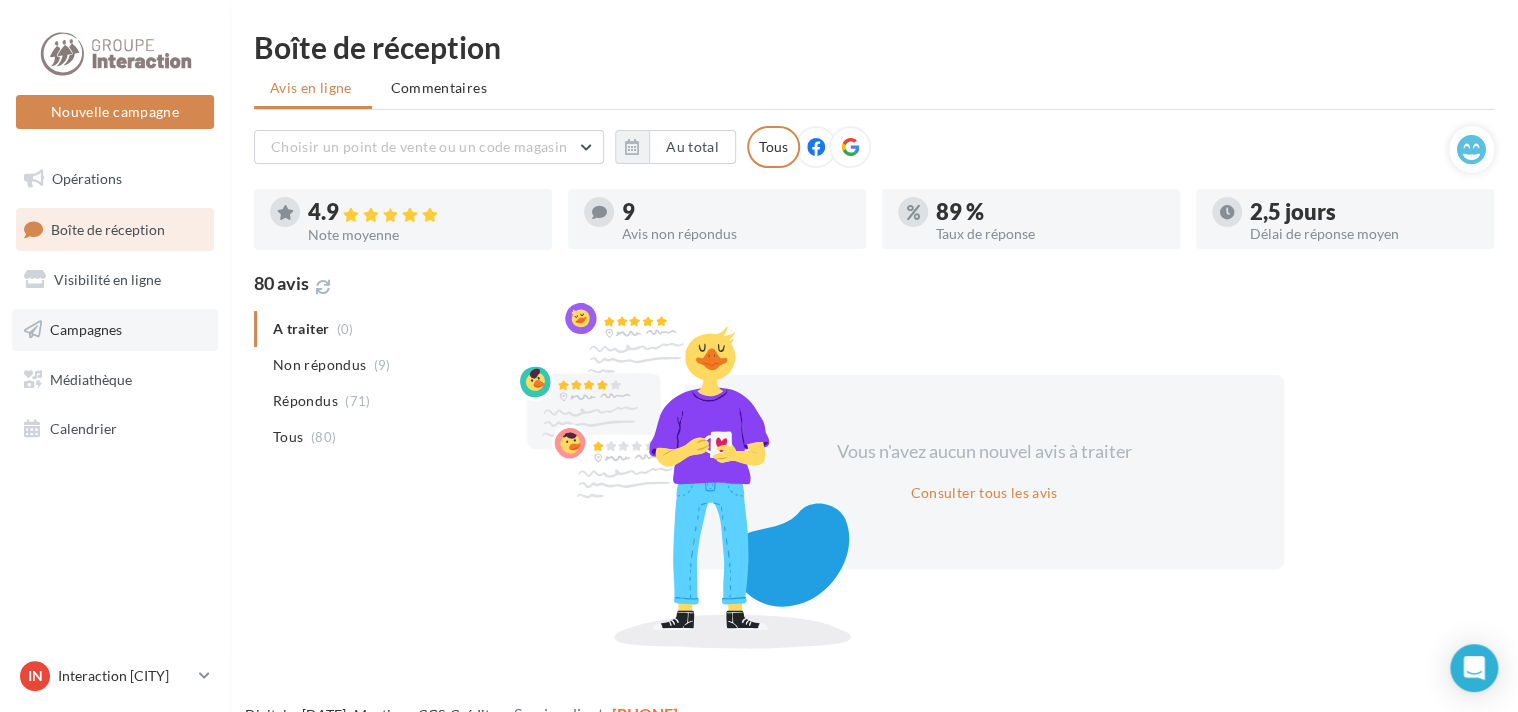 click on "Campagnes" at bounding box center [115, 330] 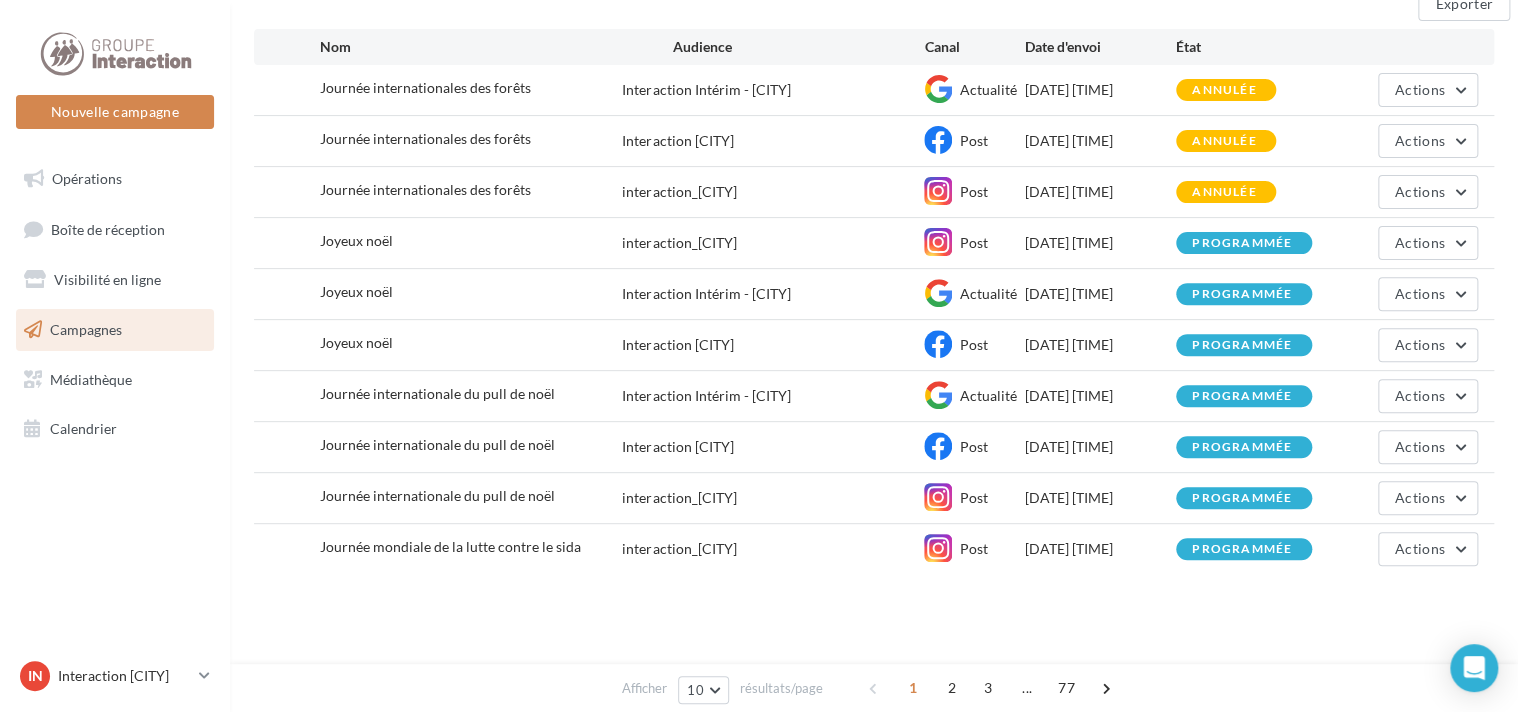 scroll, scrollTop: 0, scrollLeft: 0, axis: both 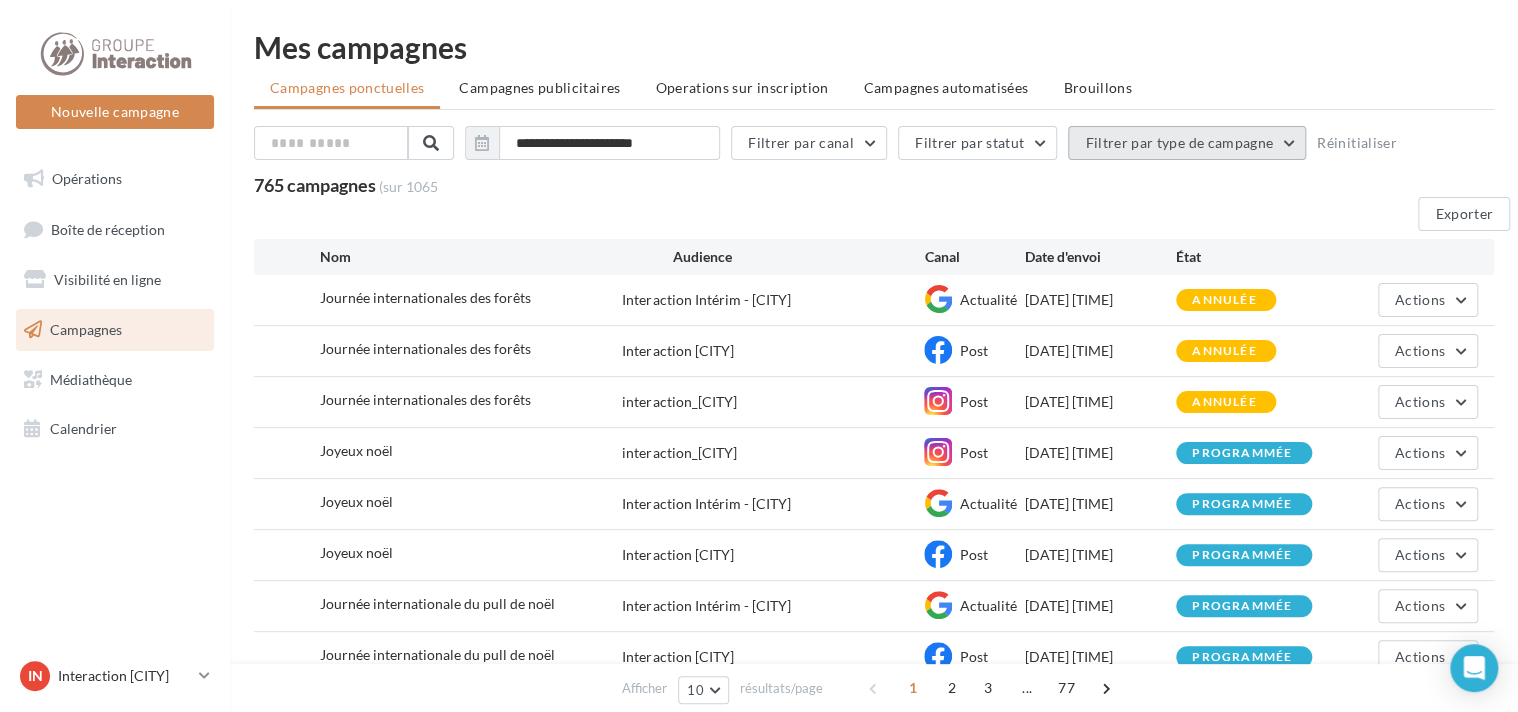 click on "Filtrer par type de campagne" at bounding box center [1187, 143] 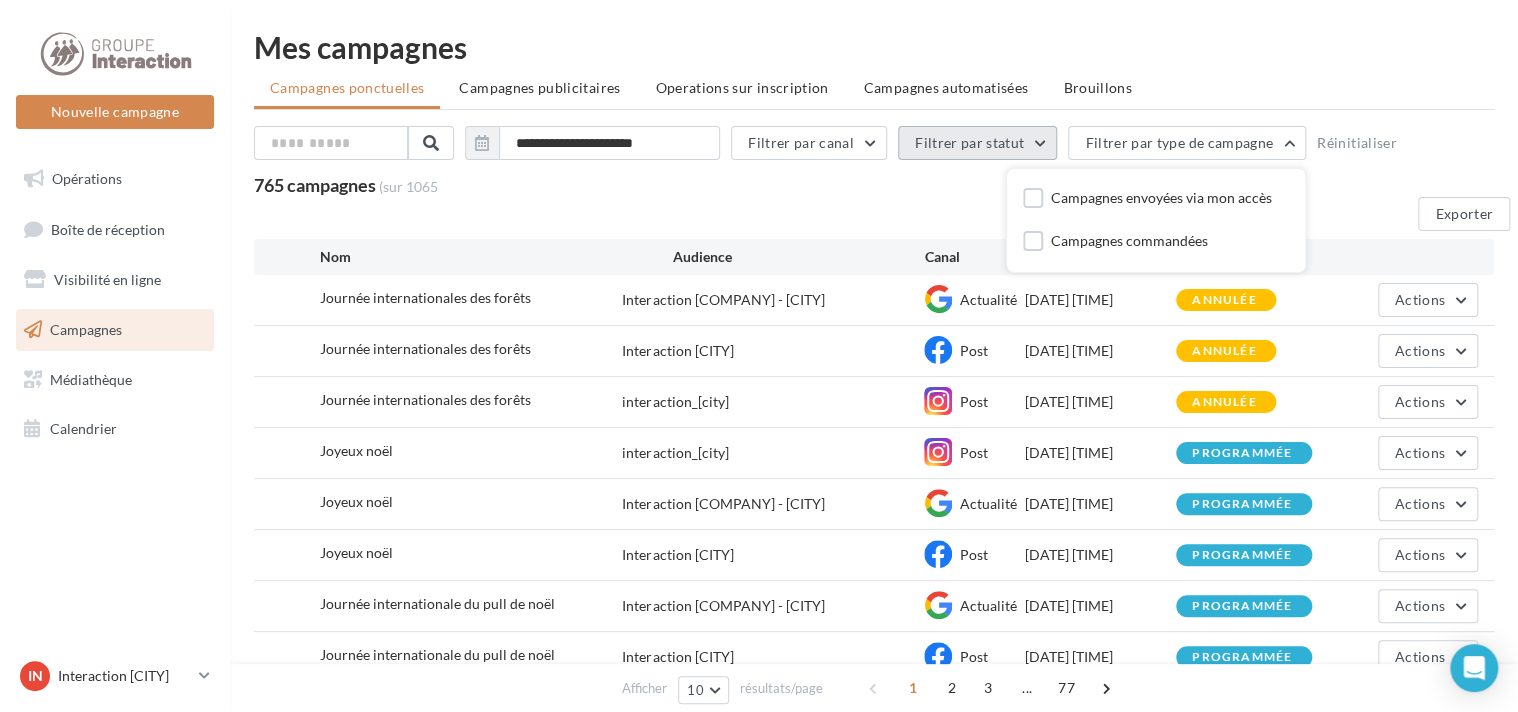 click on "Filtrer par statut" at bounding box center [809, 143] 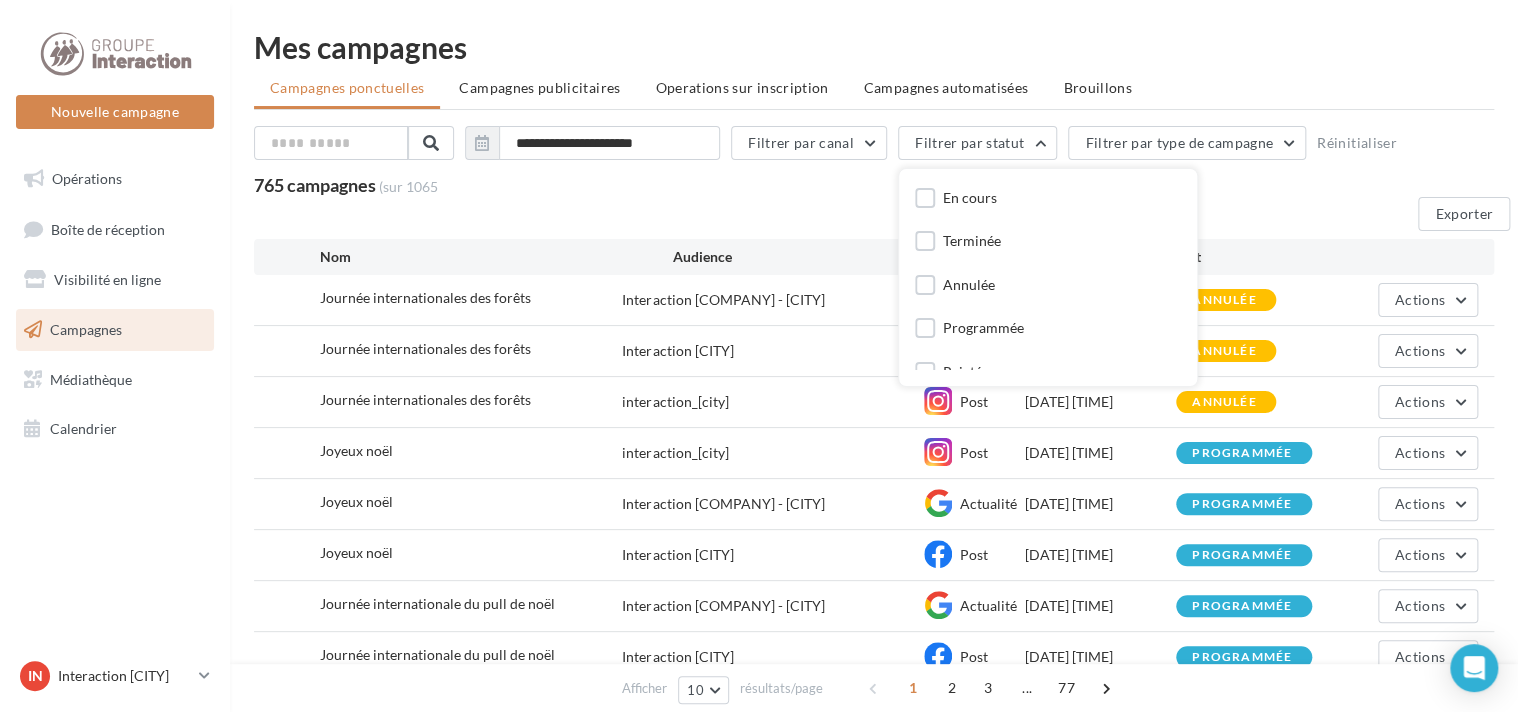 click on "Terminée" at bounding box center [1048, 199] 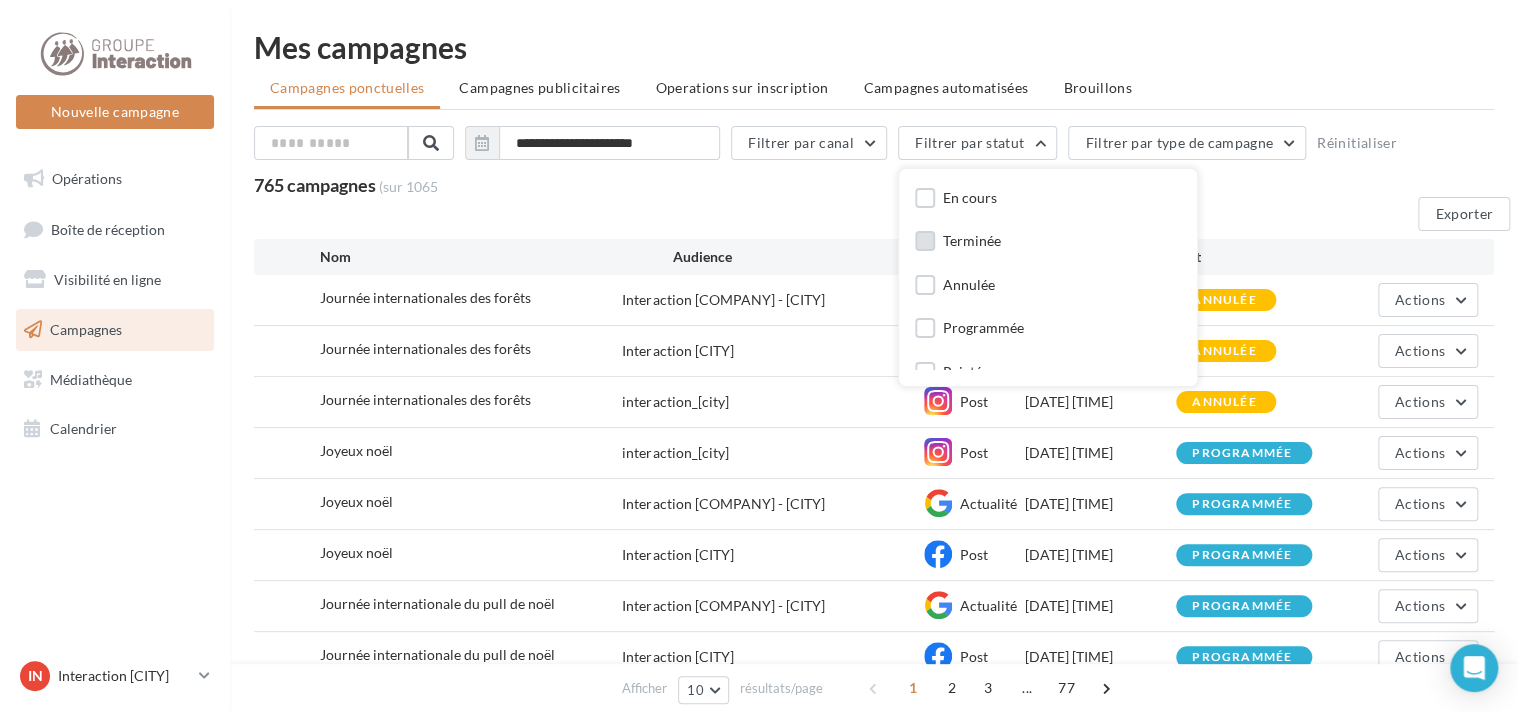click at bounding box center (925, 241) 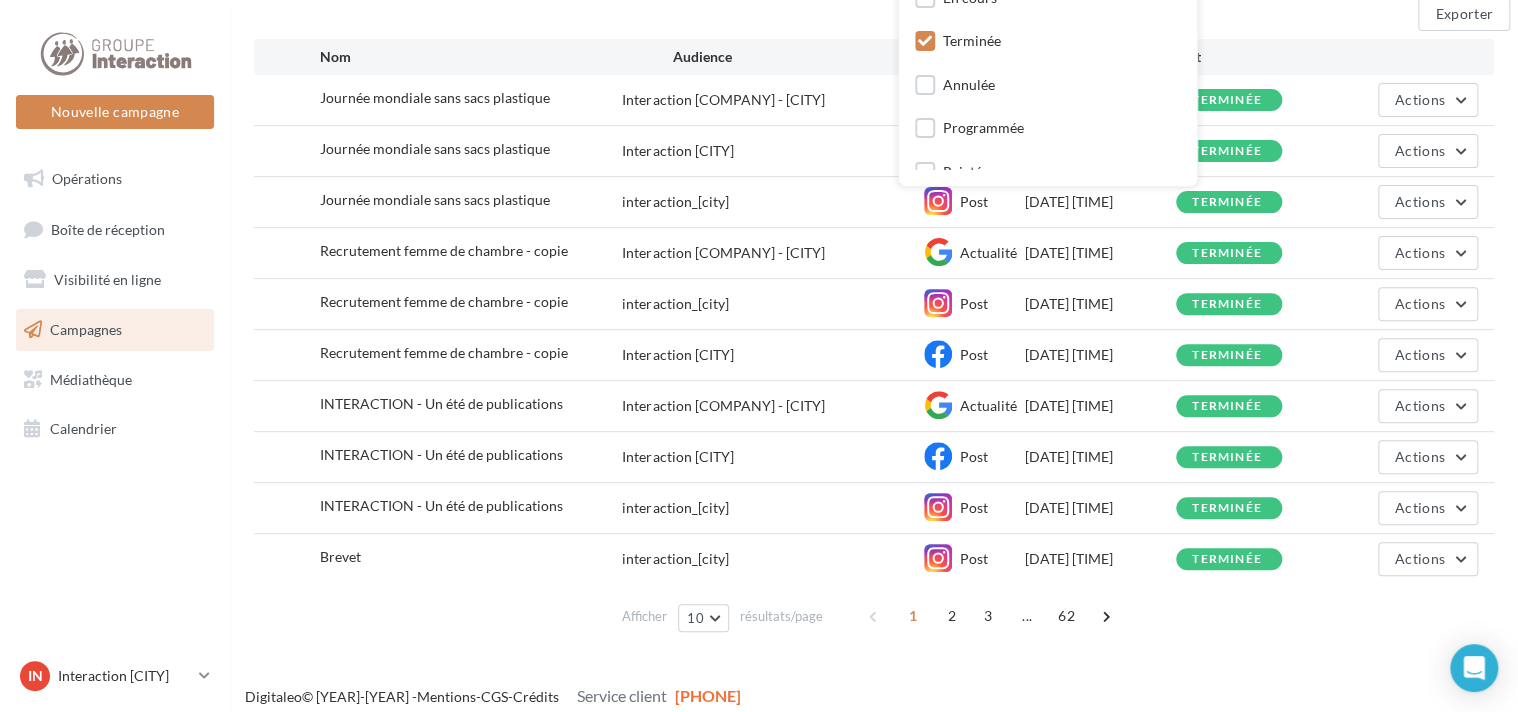 scroll, scrollTop: 210, scrollLeft: 0, axis: vertical 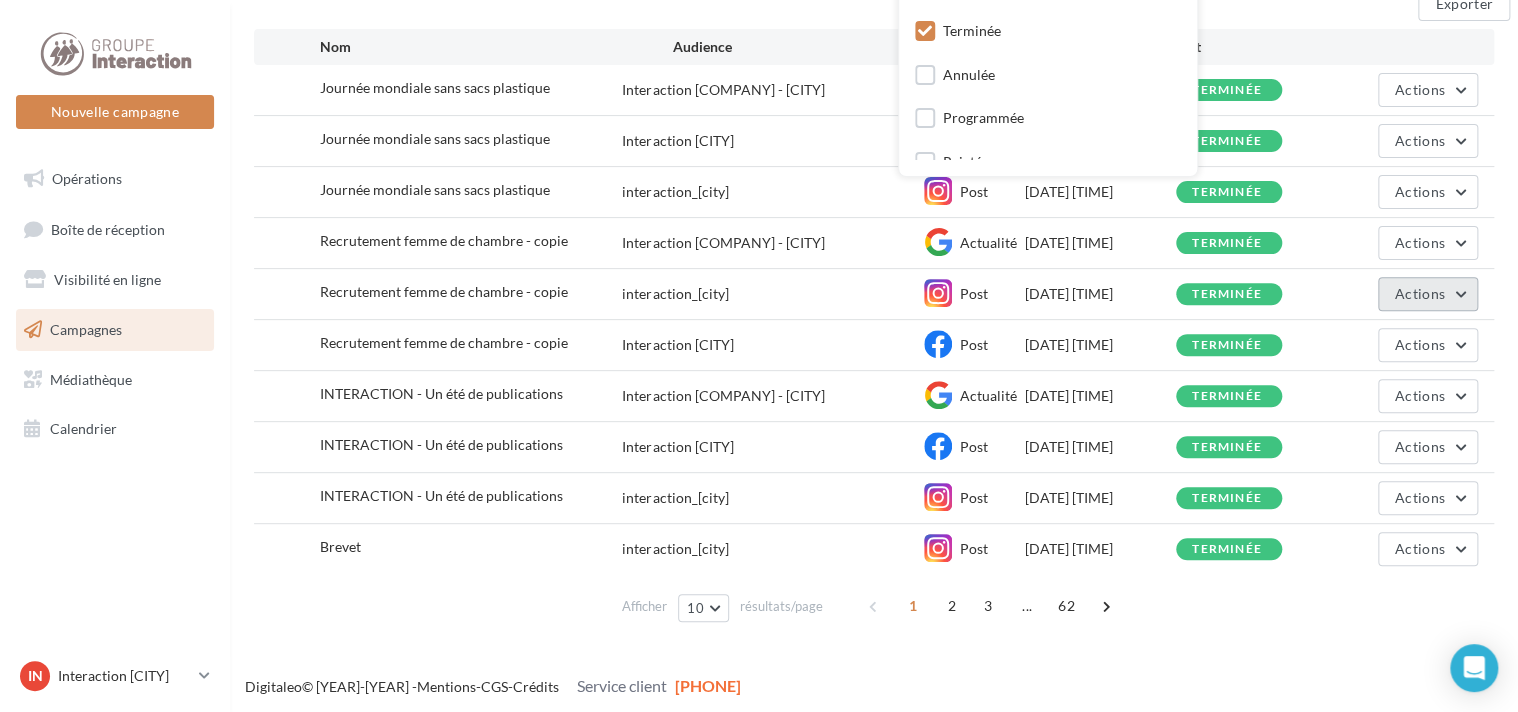 click on "Actions" at bounding box center [1420, 89] 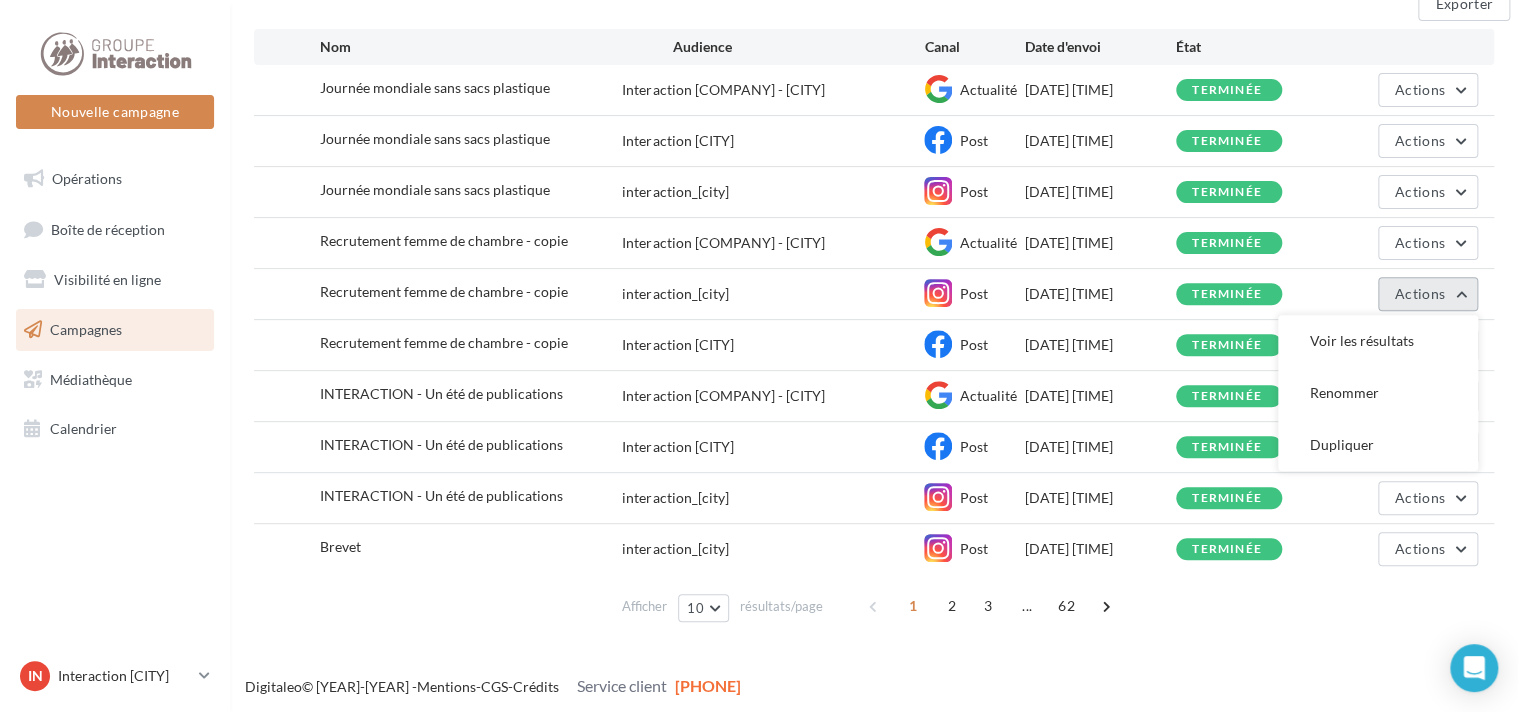 scroll, scrollTop: 0, scrollLeft: 0, axis: both 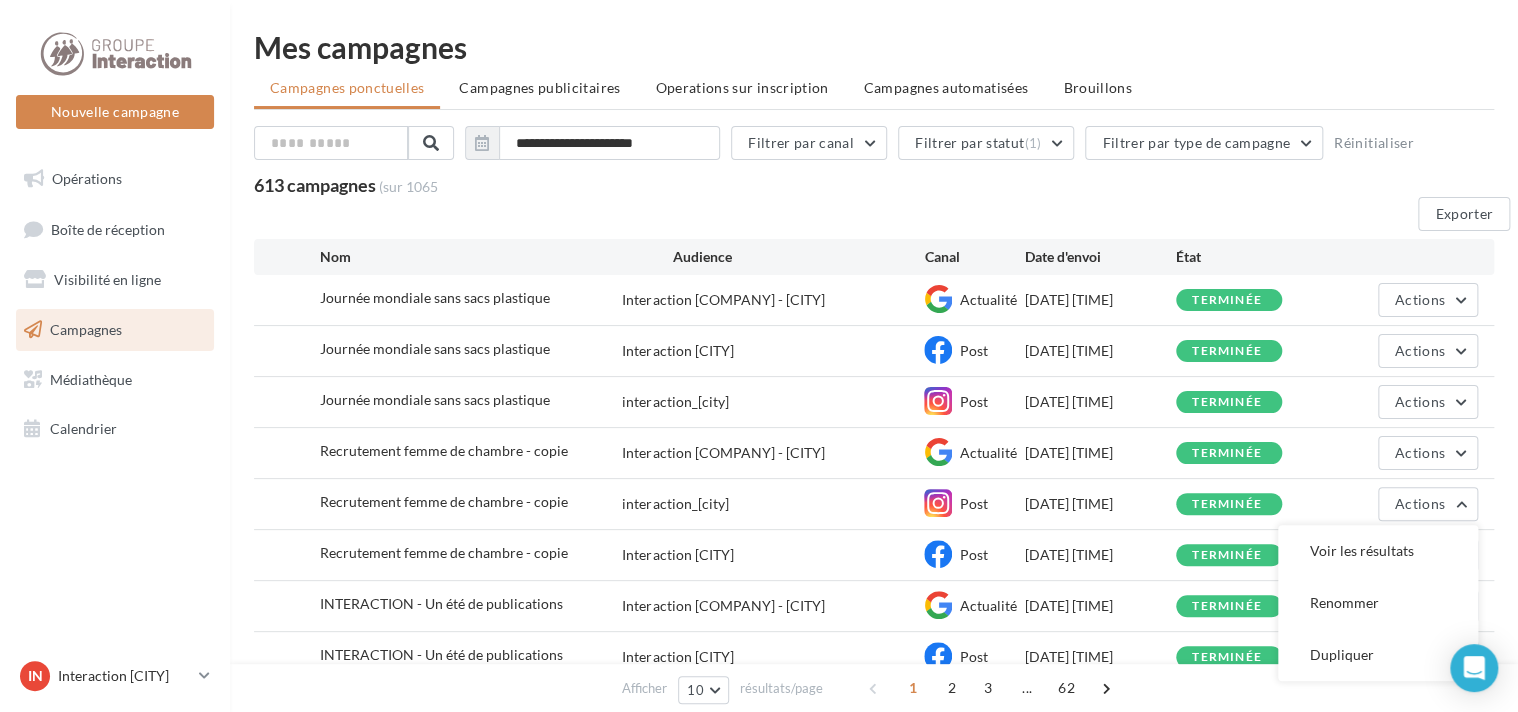 click on "Campagnes ponctuelles
Campagnes publicitaires
Operations sur inscription
Campagnes automatisées
Brouillons" at bounding box center [874, 90] 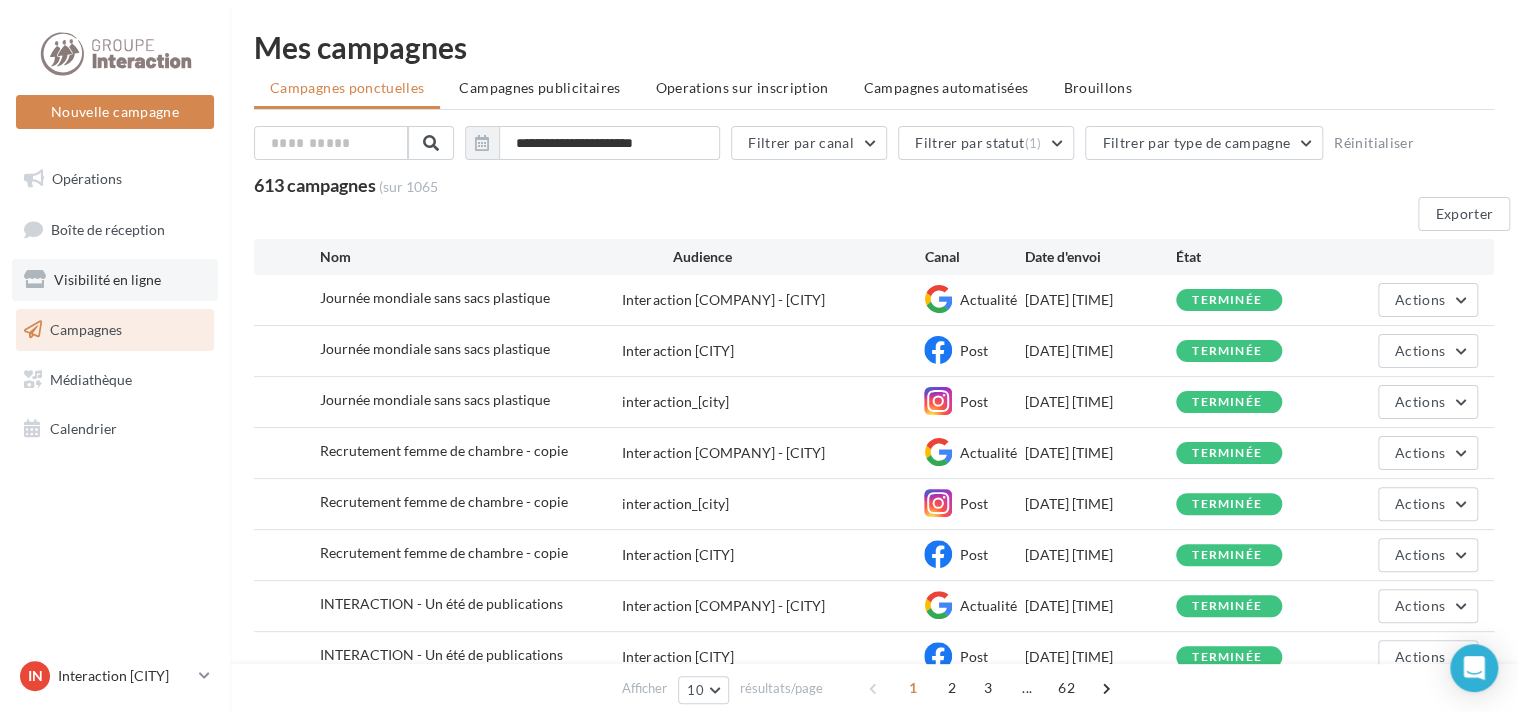 click on "Visibilité en ligne" at bounding box center (107, 279) 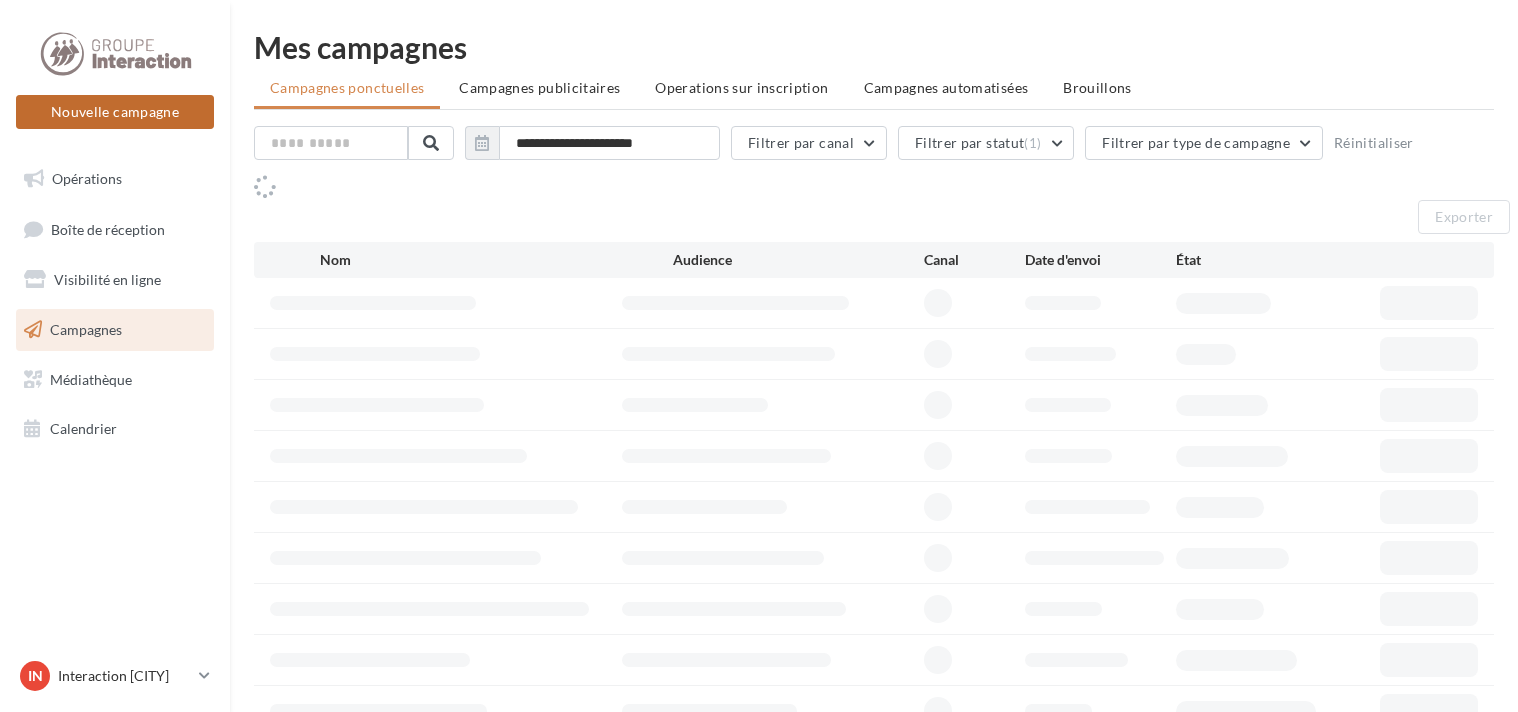 scroll, scrollTop: 0, scrollLeft: 0, axis: both 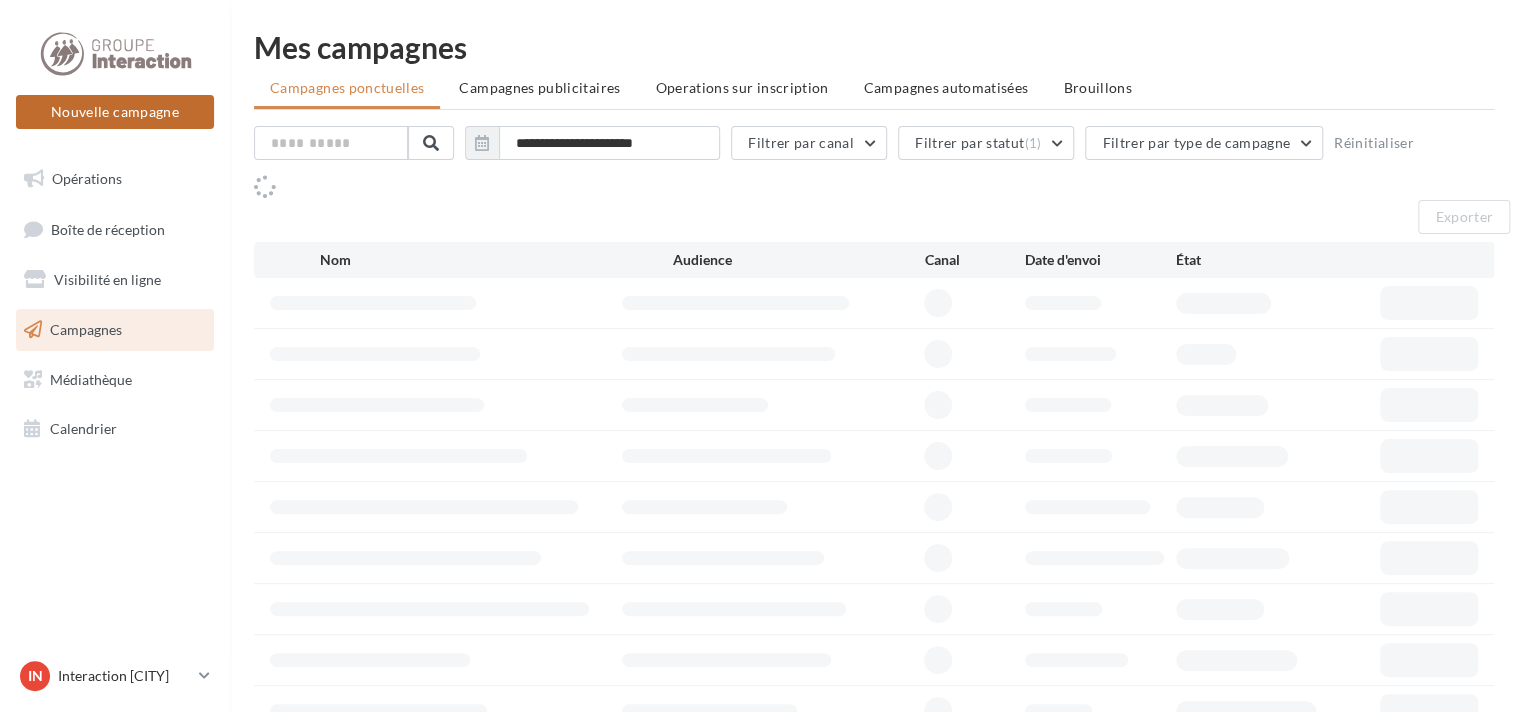 click on "Nouvelle campagne" at bounding box center [115, 112] 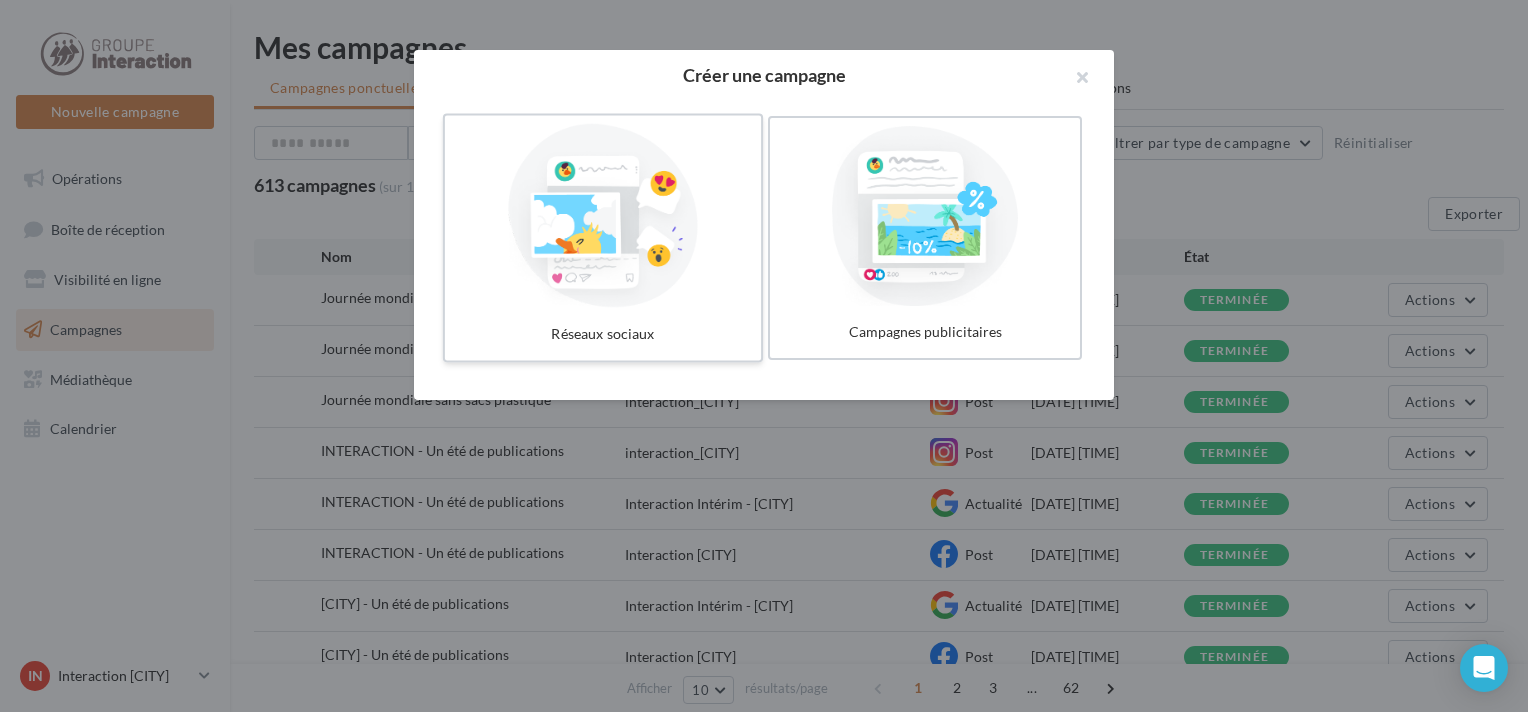 click at bounding box center (603, 216) 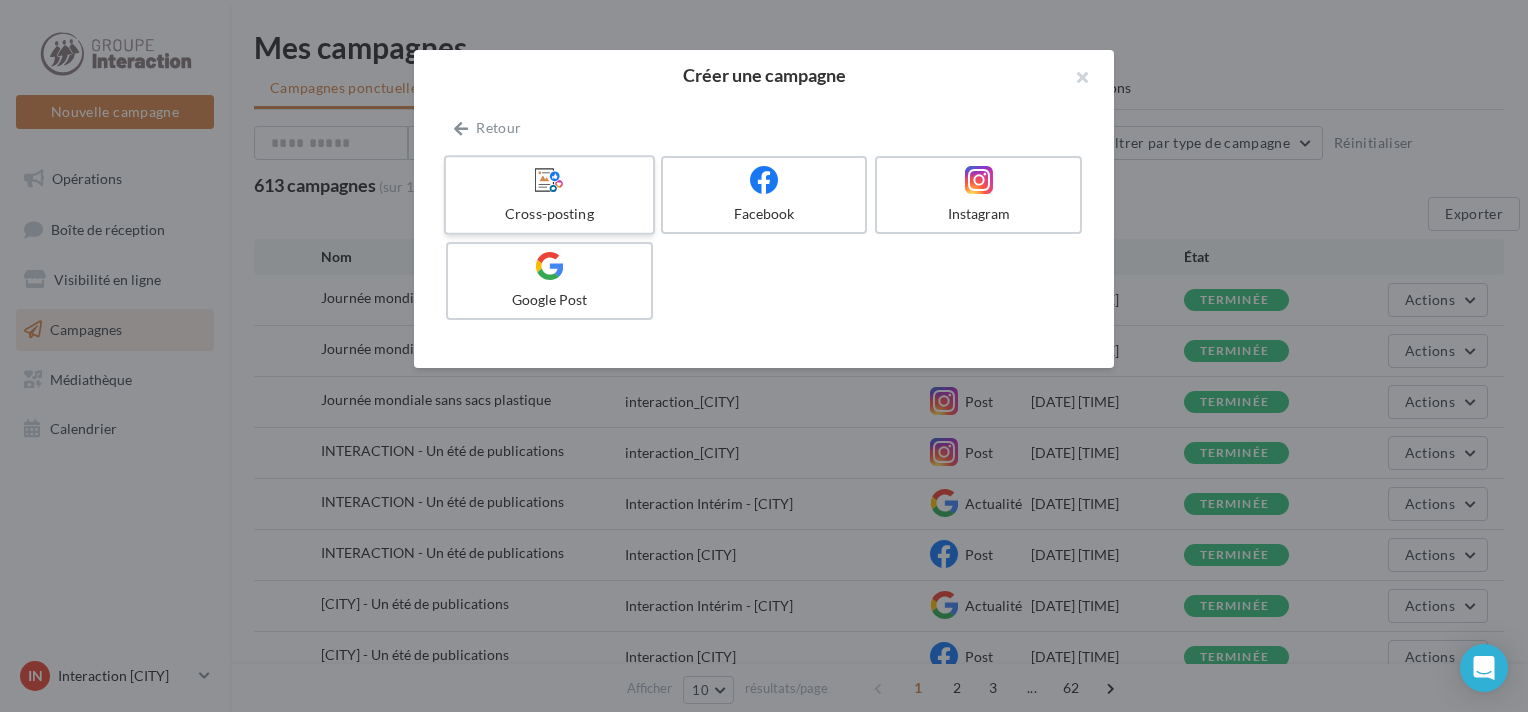 click at bounding box center (549, 180) 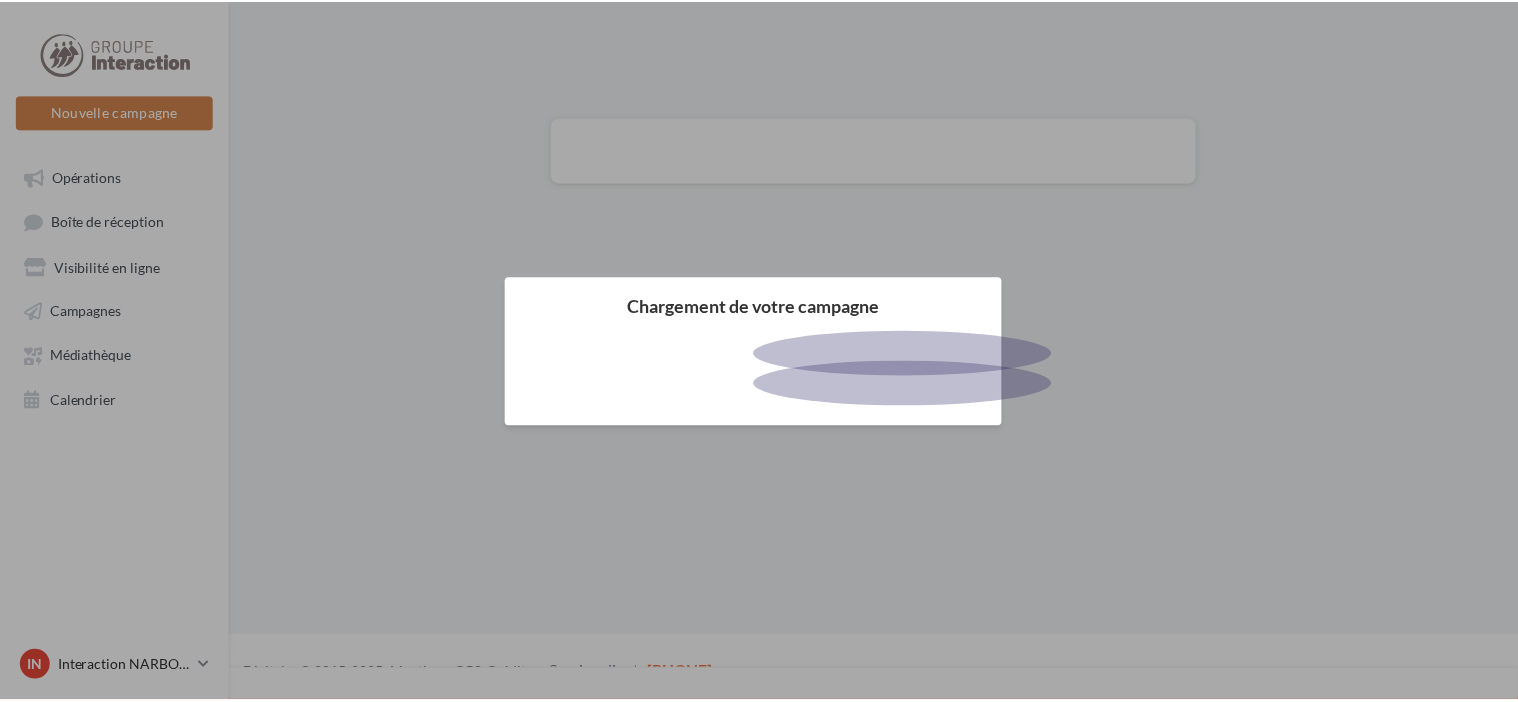 scroll, scrollTop: 0, scrollLeft: 0, axis: both 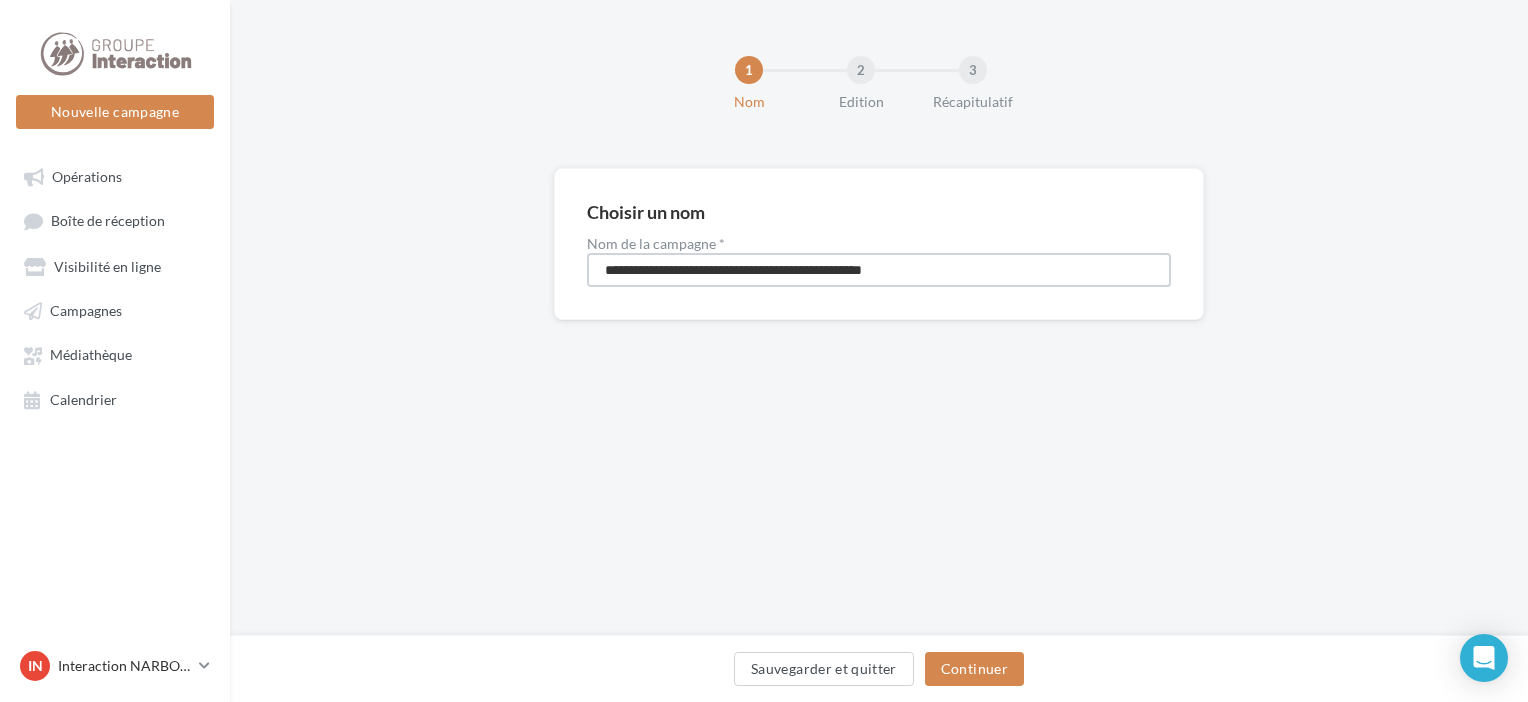 drag, startPoint x: 976, startPoint y: 268, endPoint x: 380, endPoint y: 243, distance: 596.5241 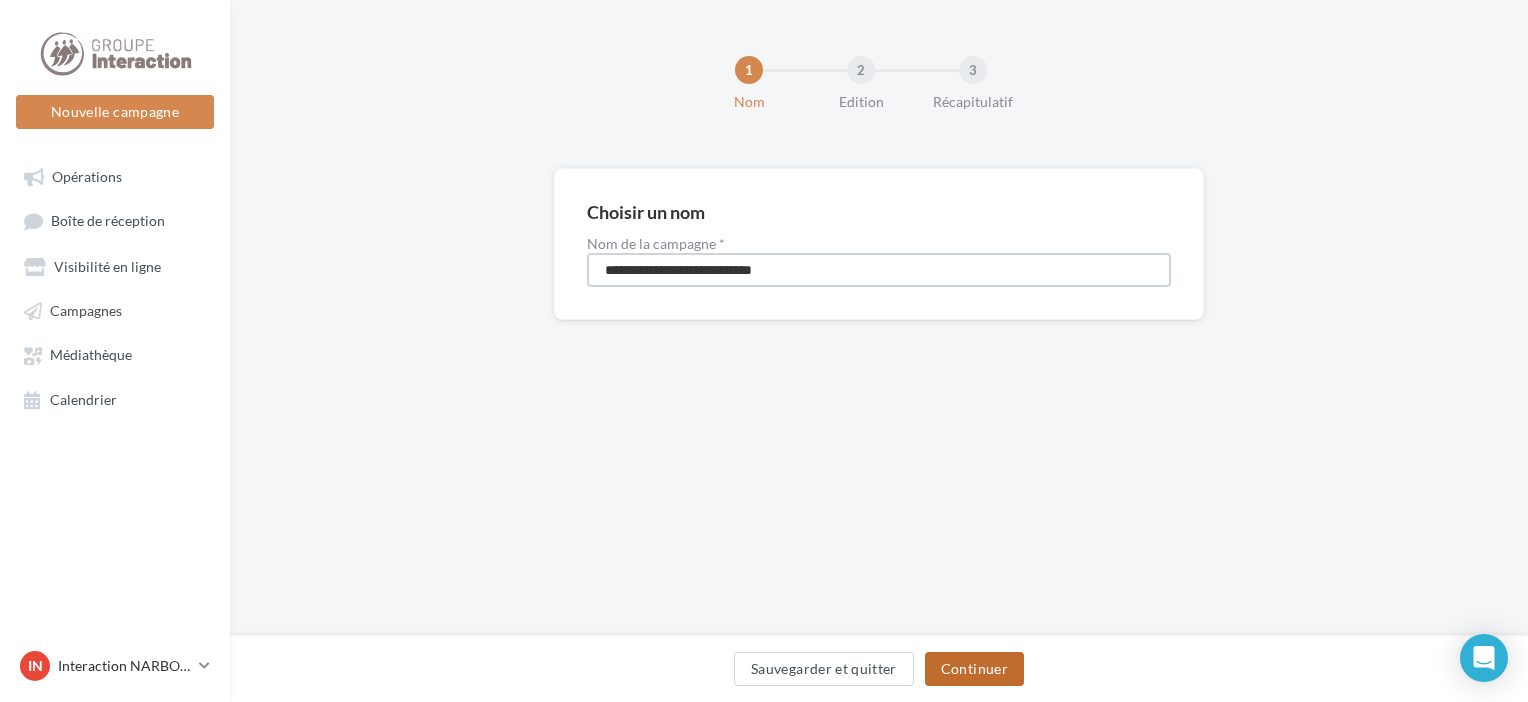 type on "**********" 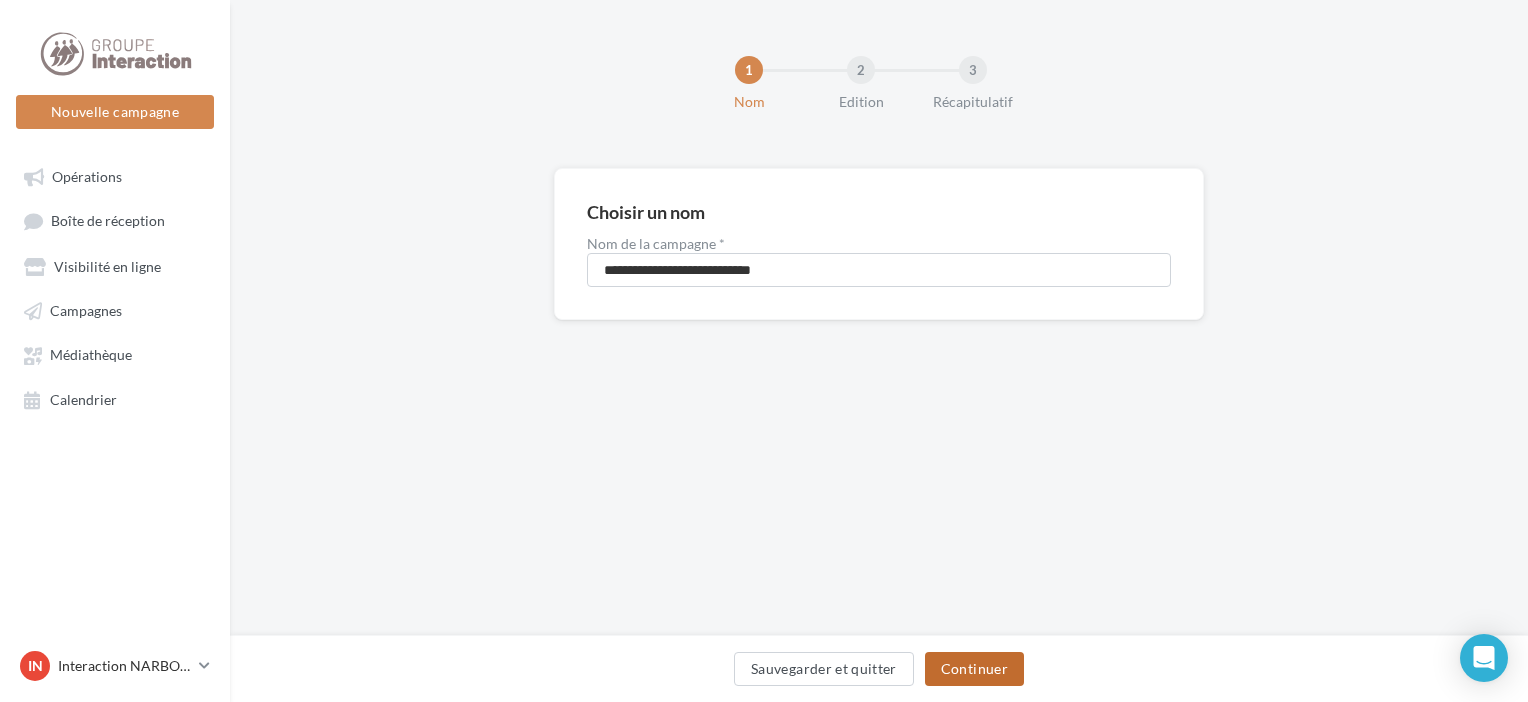 click on "Continuer" at bounding box center (974, 669) 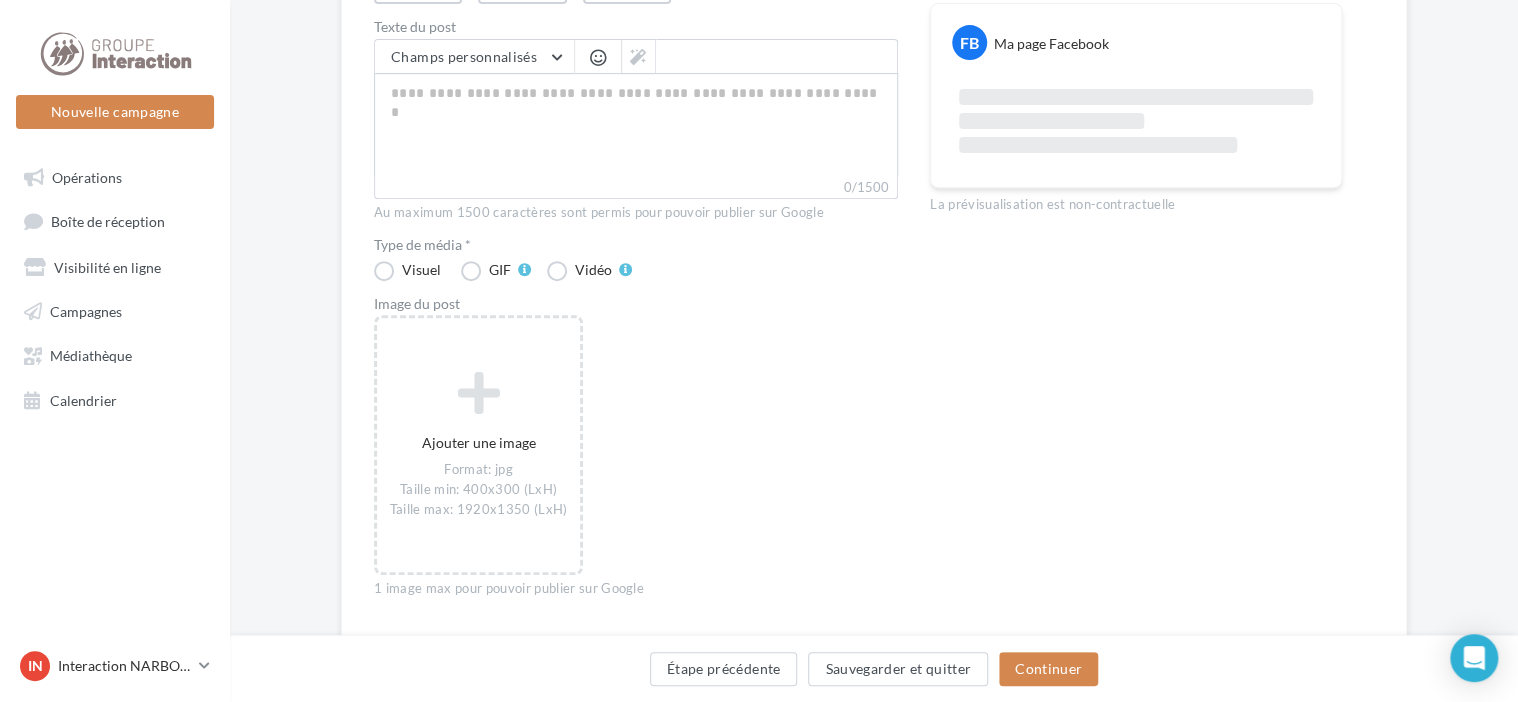 scroll, scrollTop: 362, scrollLeft: 0, axis: vertical 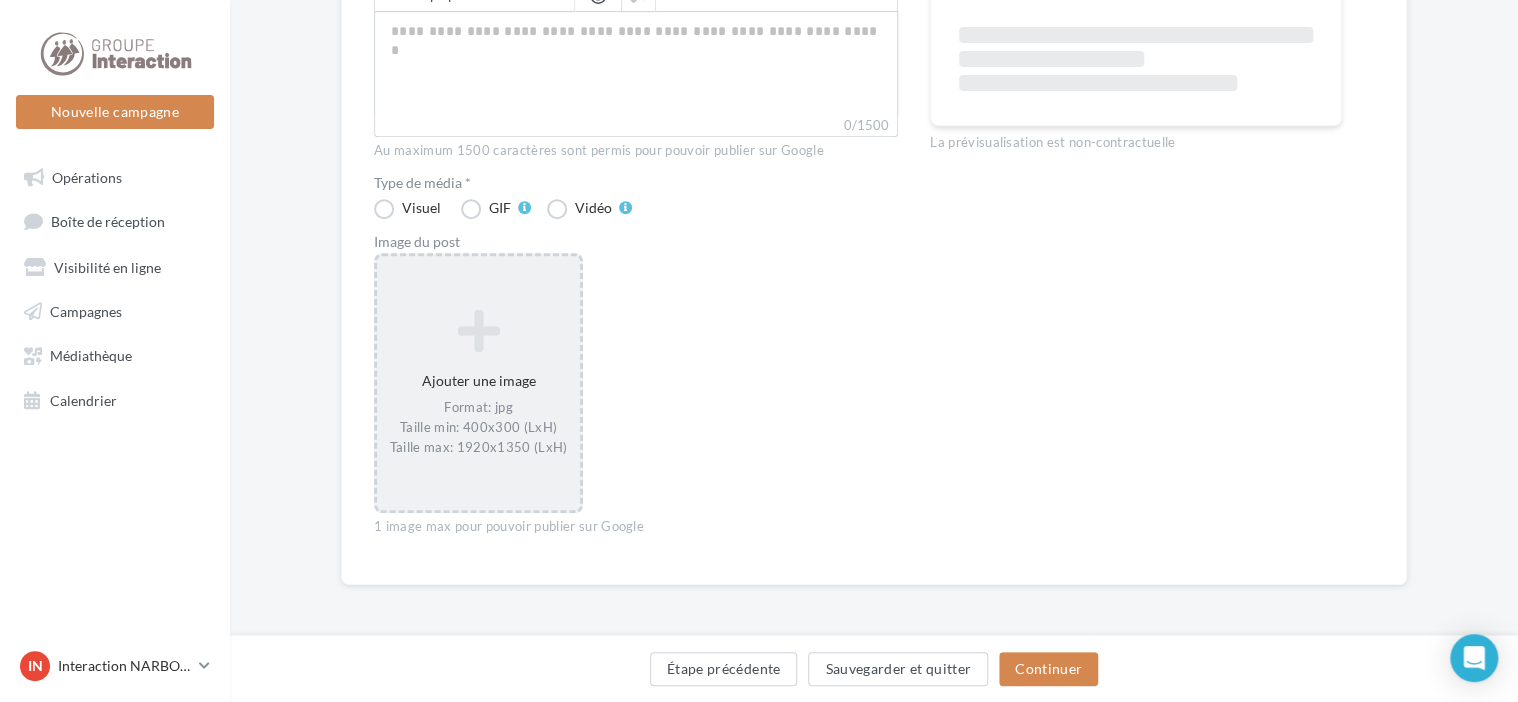 click at bounding box center (478, 331) 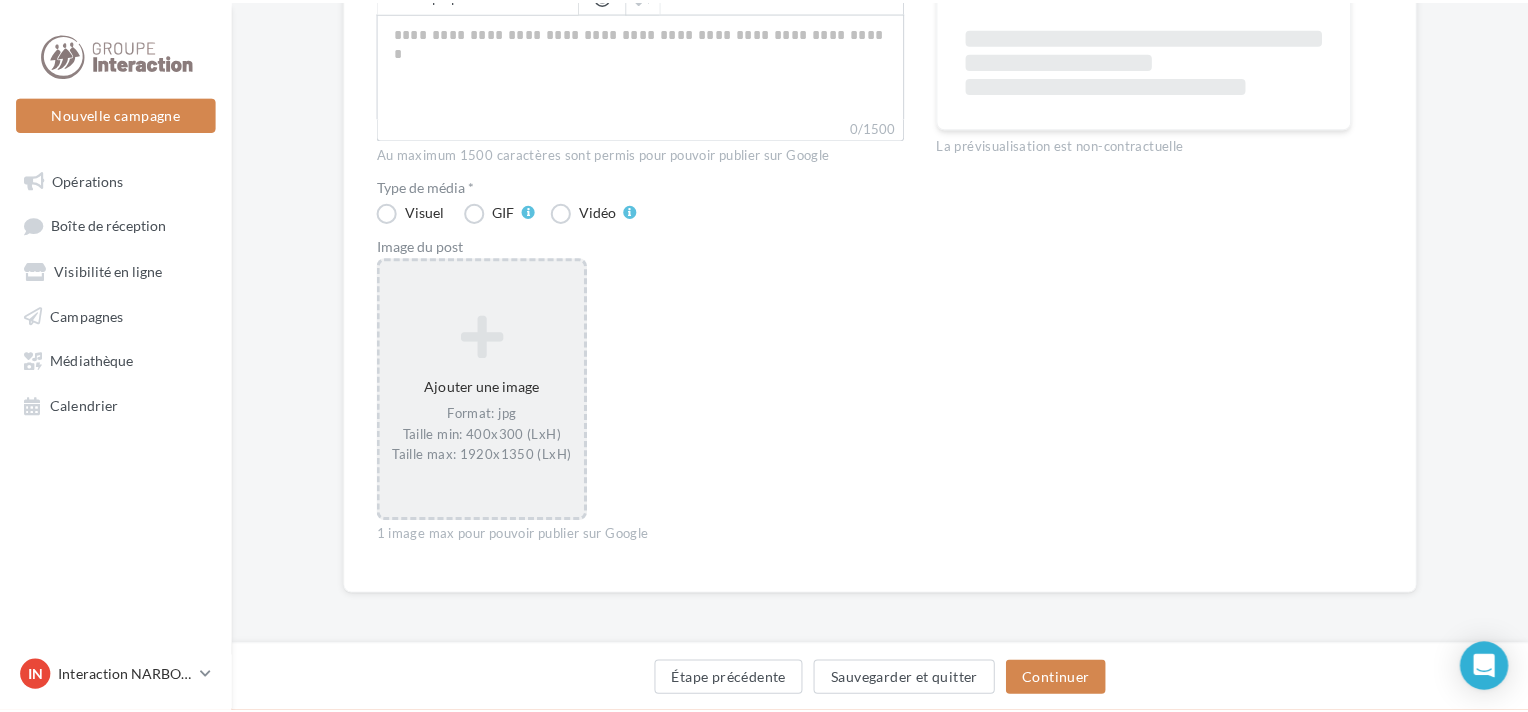 scroll, scrollTop: 352, scrollLeft: 0, axis: vertical 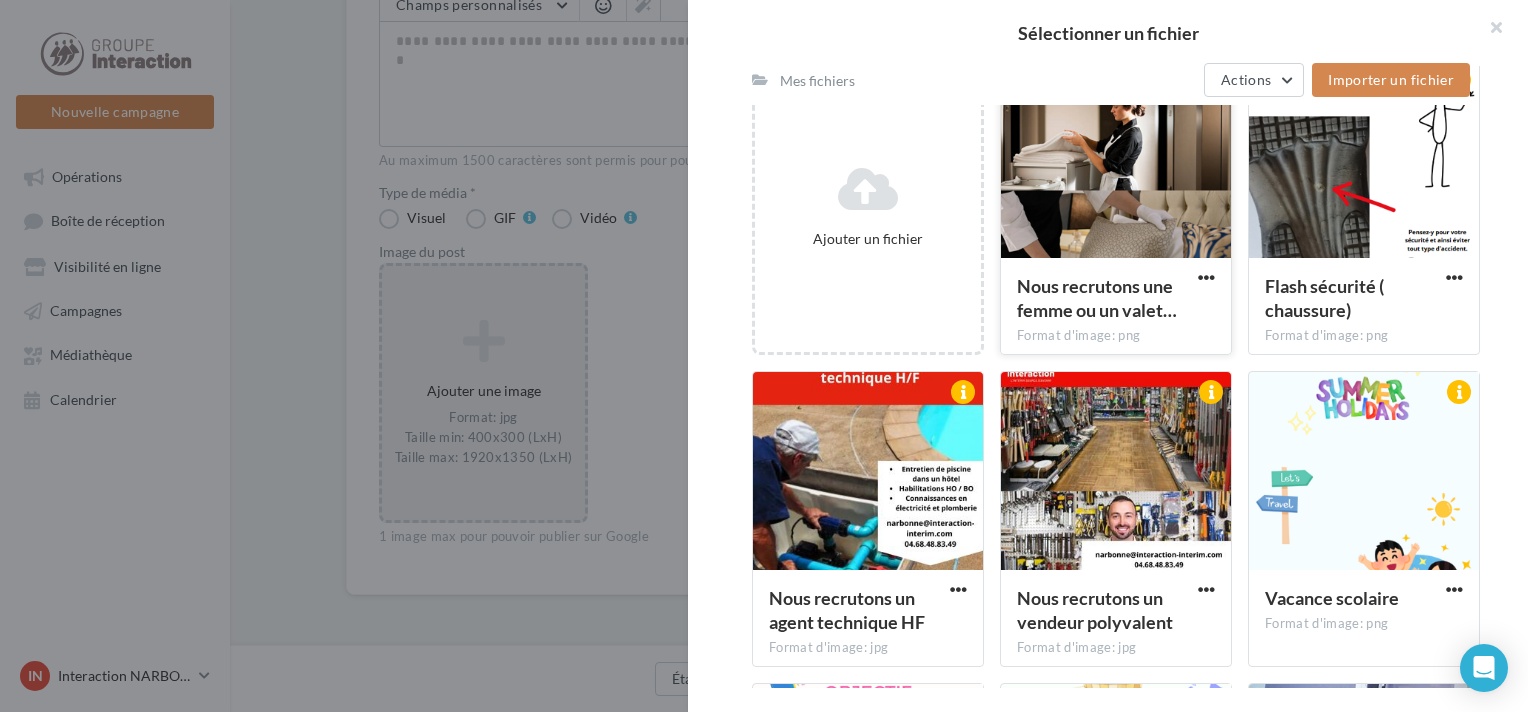 click at bounding box center (1116, 160) 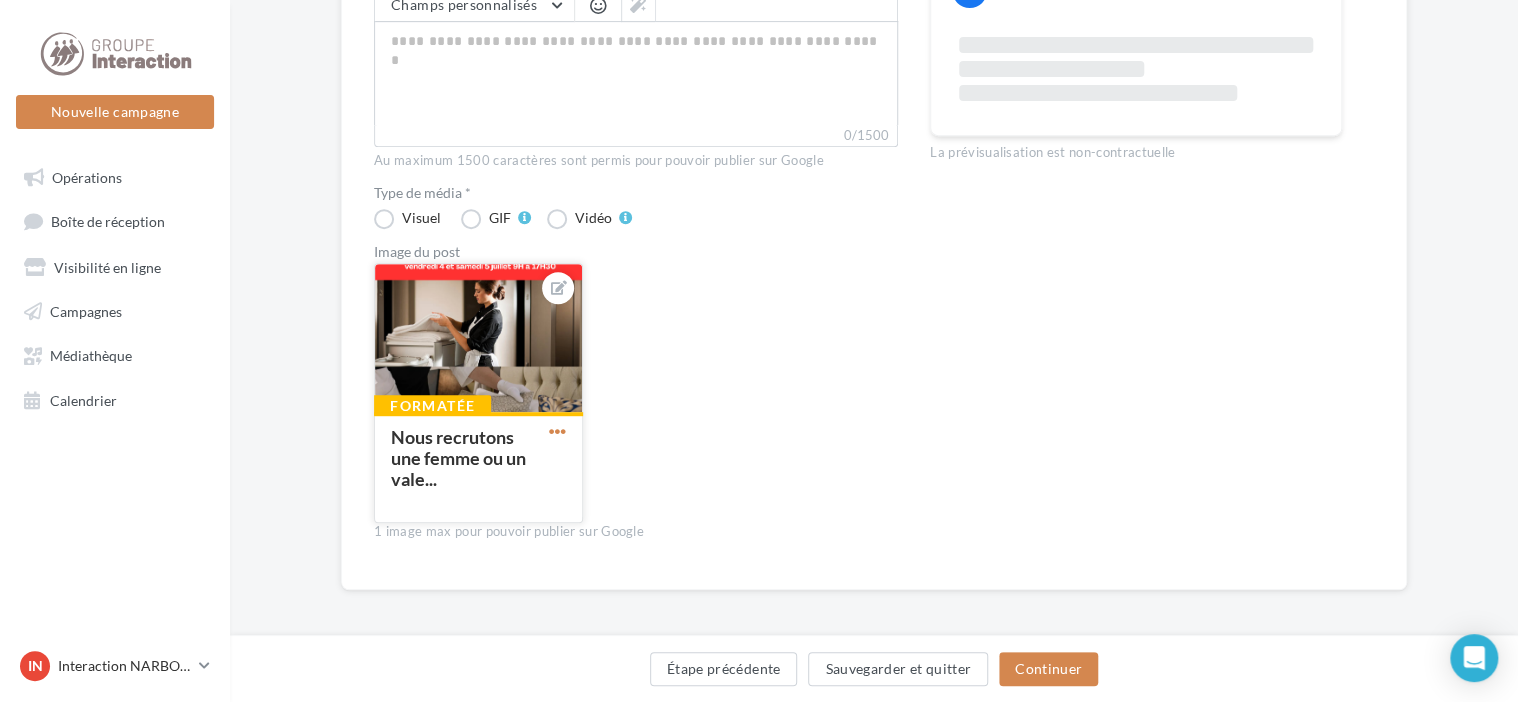 click at bounding box center (557, 431) 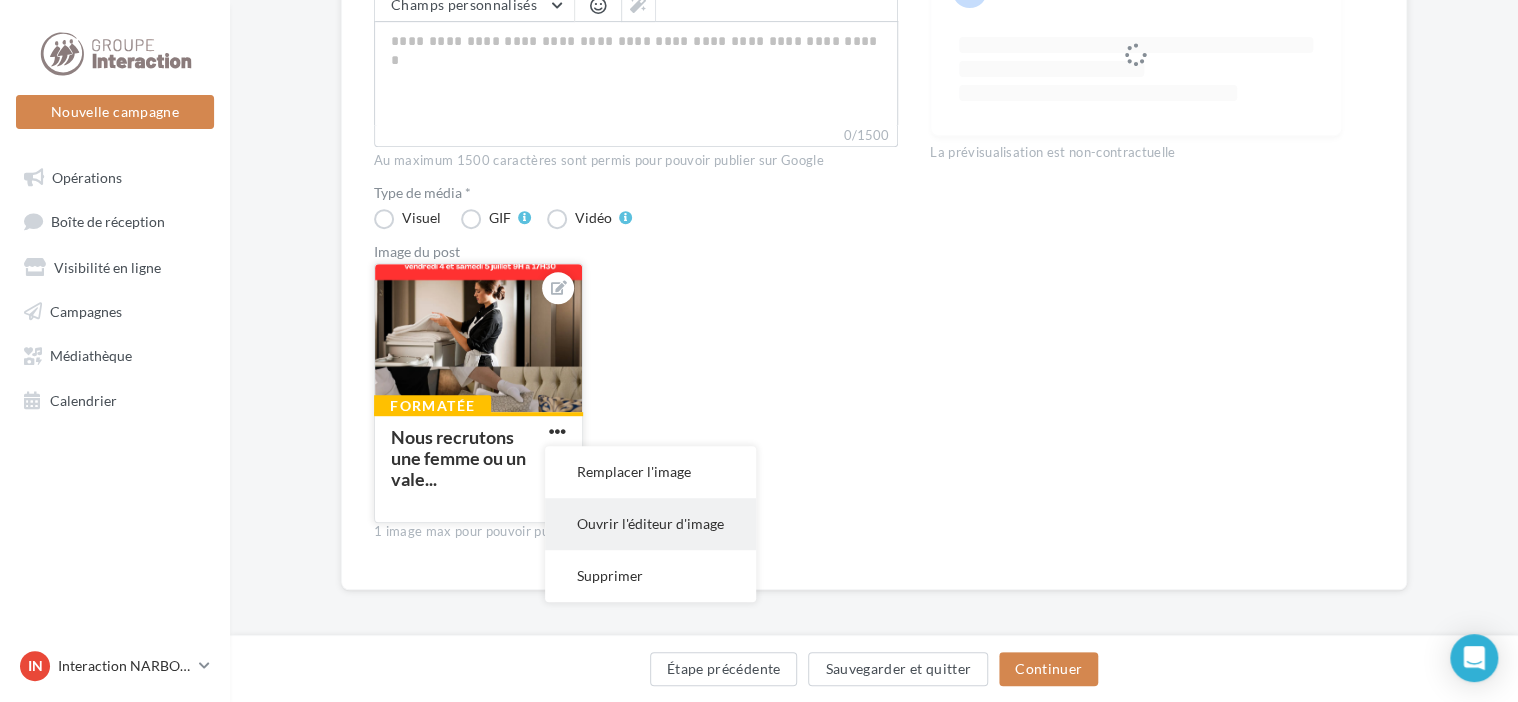 click on "Ouvrir l'éditeur d'image" at bounding box center [650, 472] 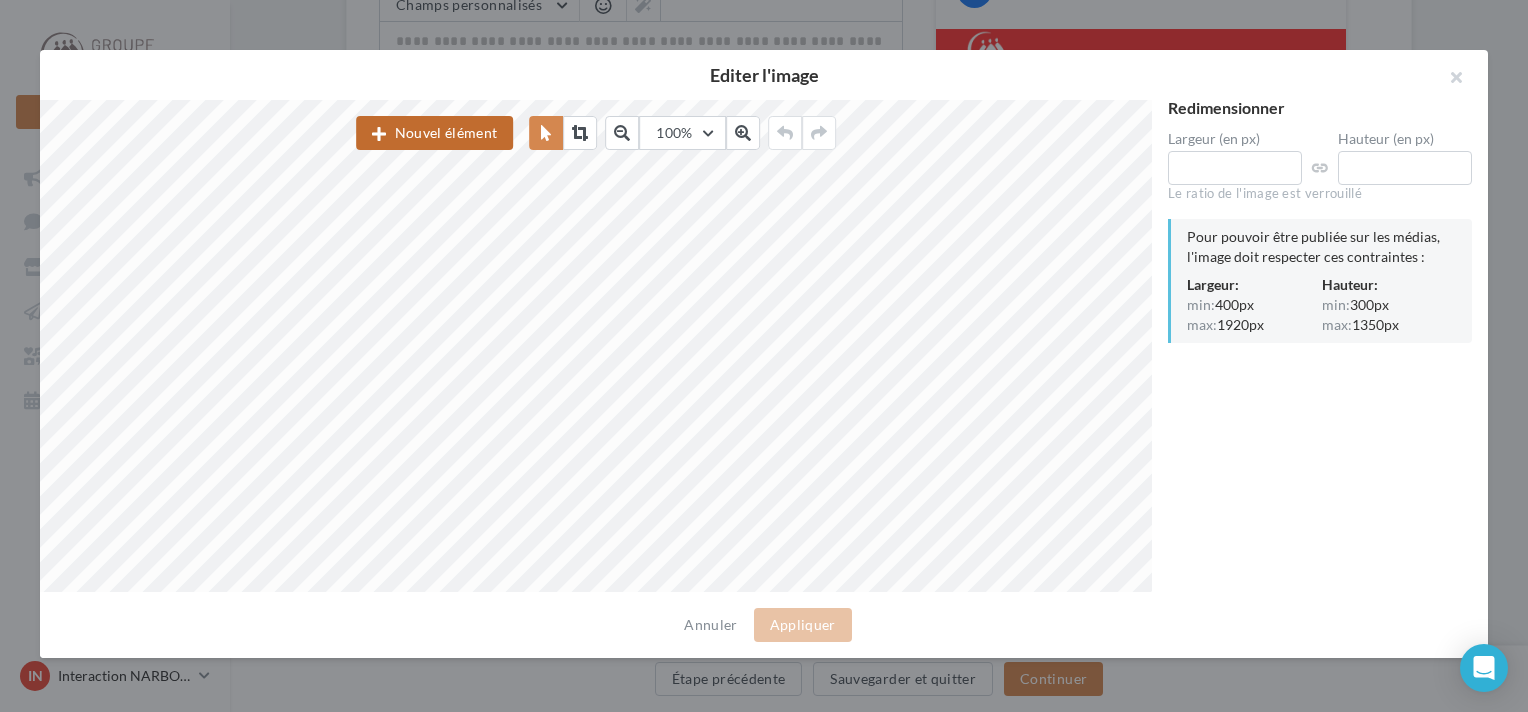 click on "Nouvel élément" at bounding box center (434, 133) 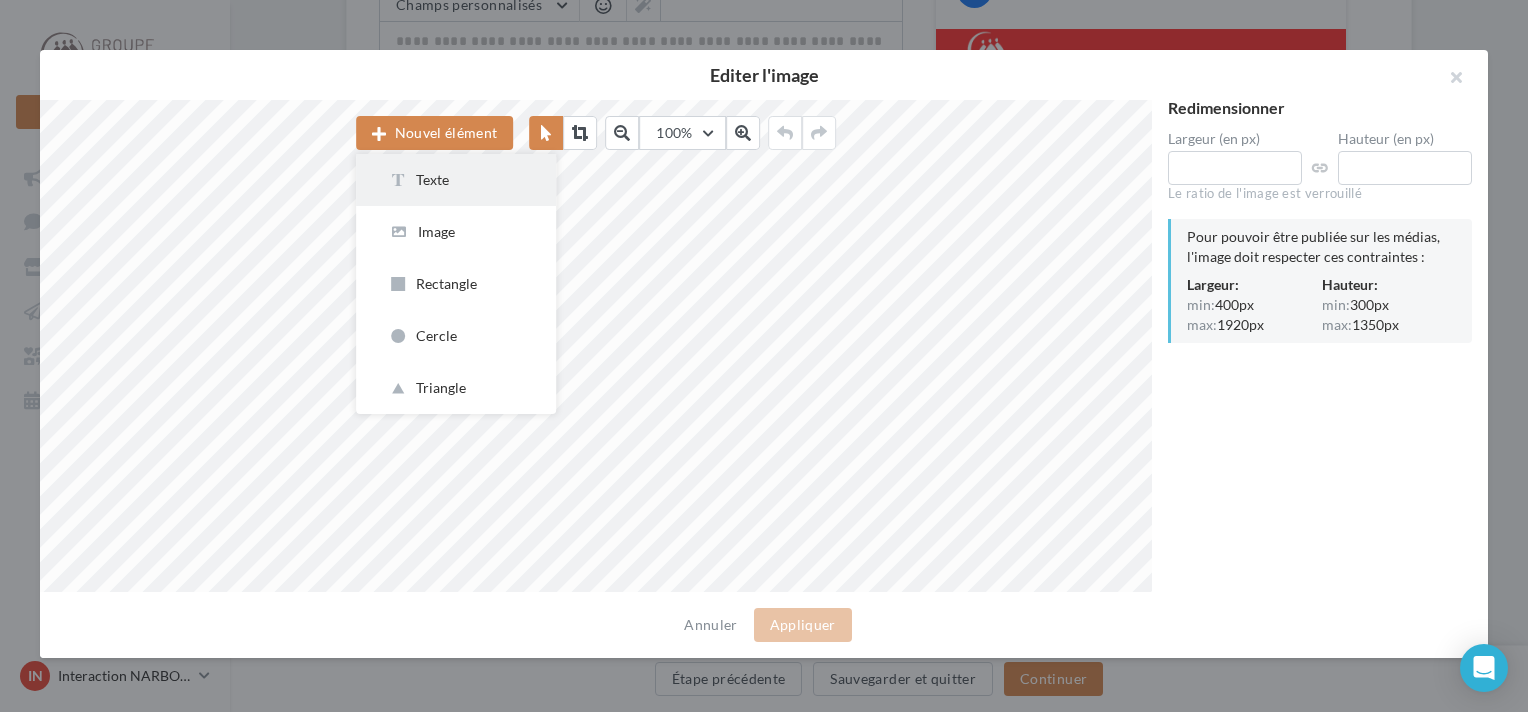 click on "Texte" at bounding box center [456, 180] 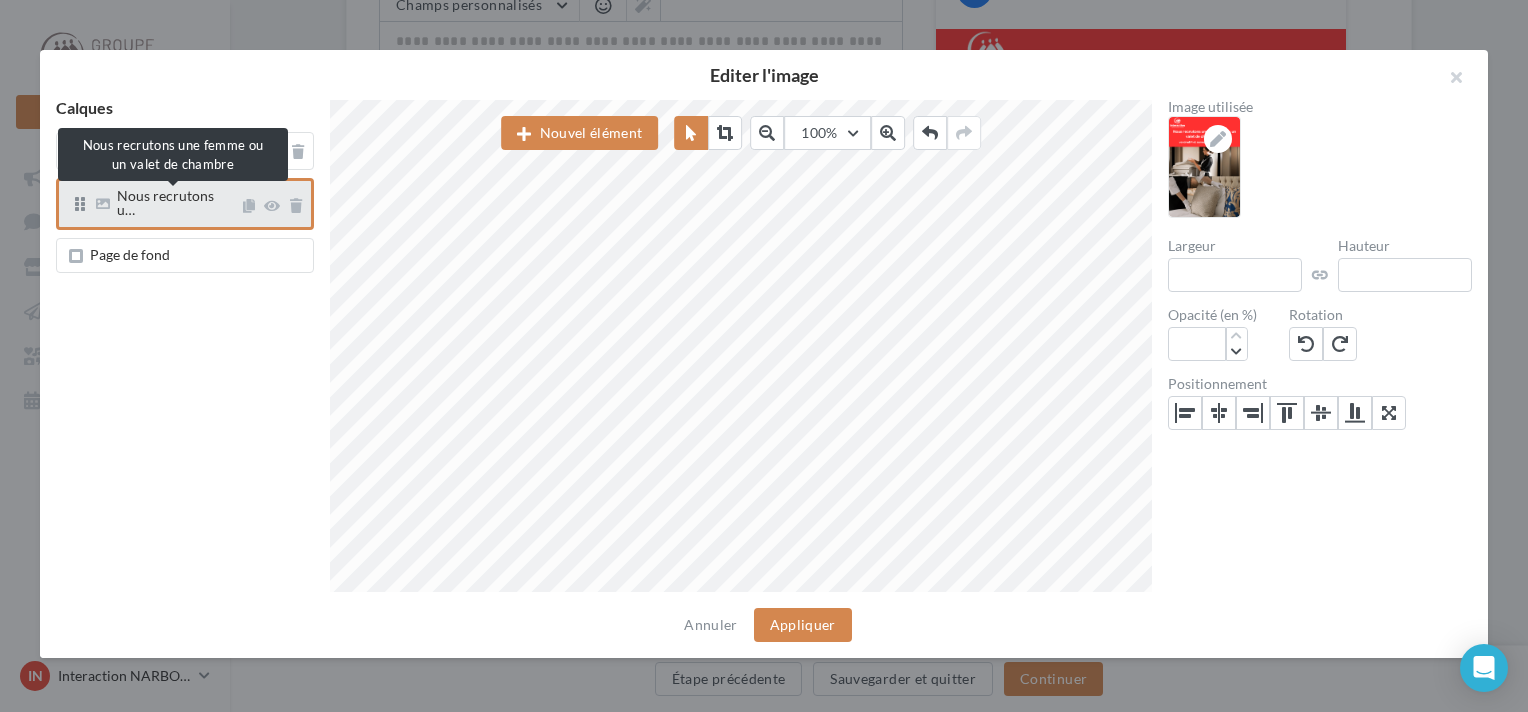 click on "Nous recrutons u…" at bounding box center (165, 202) 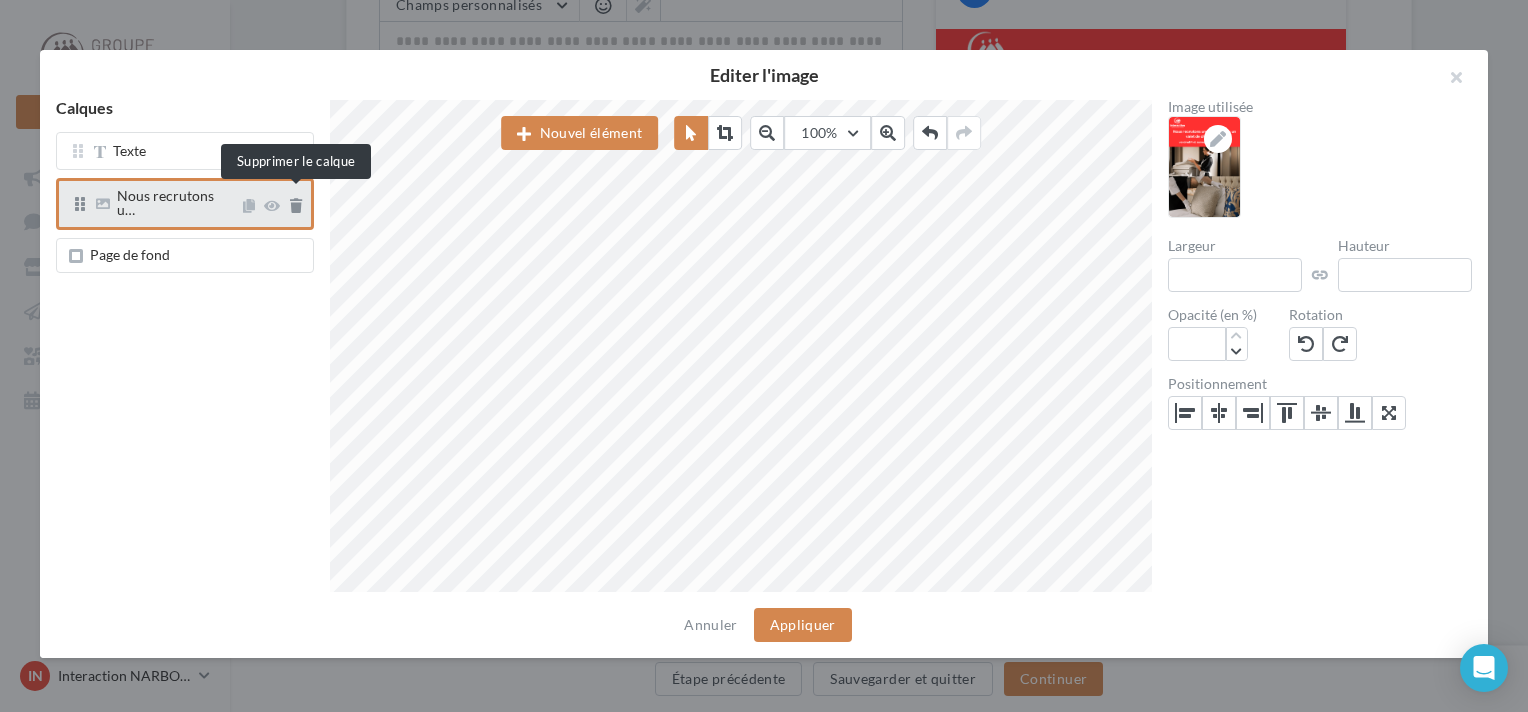 click at bounding box center [296, 206] 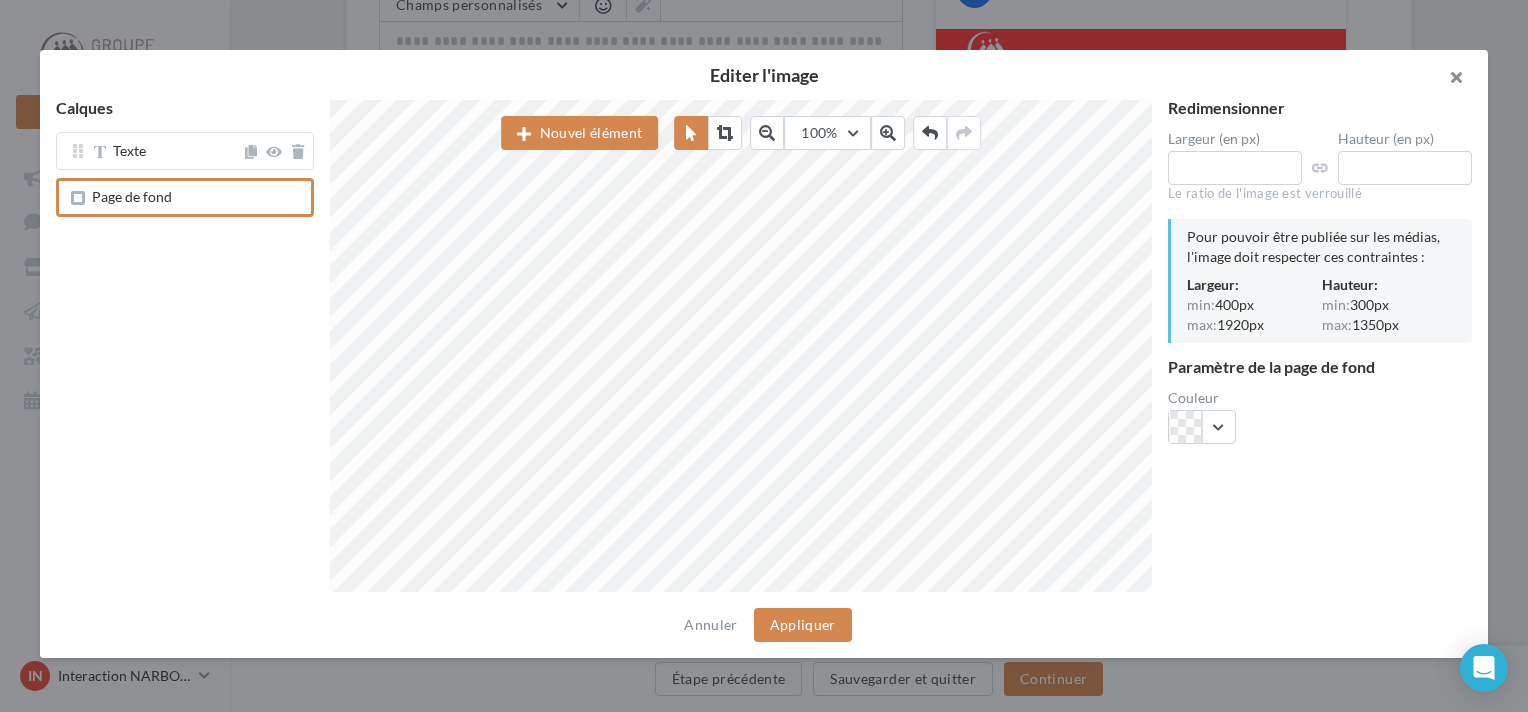 click at bounding box center (1448, 80) 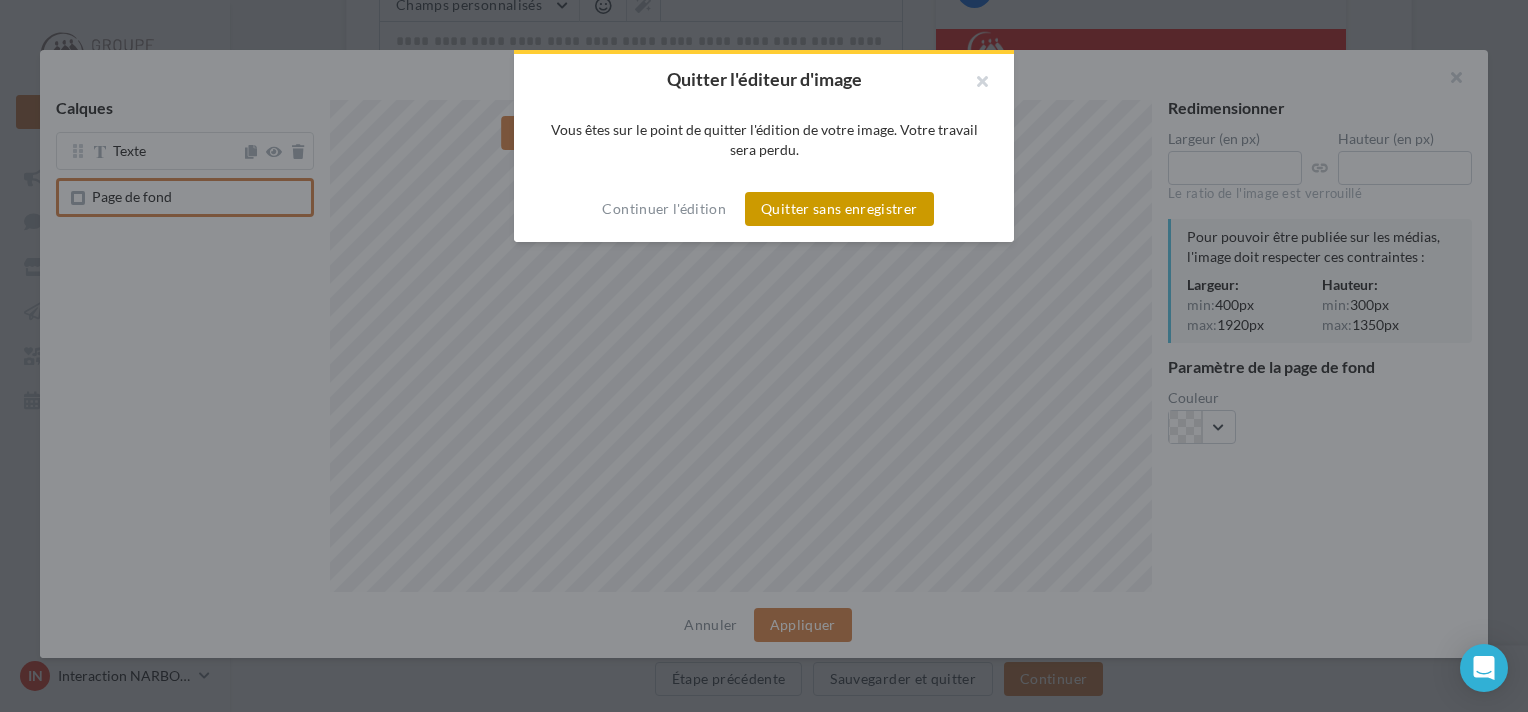 click on "Quitter sans enregistrer" at bounding box center [839, 209] 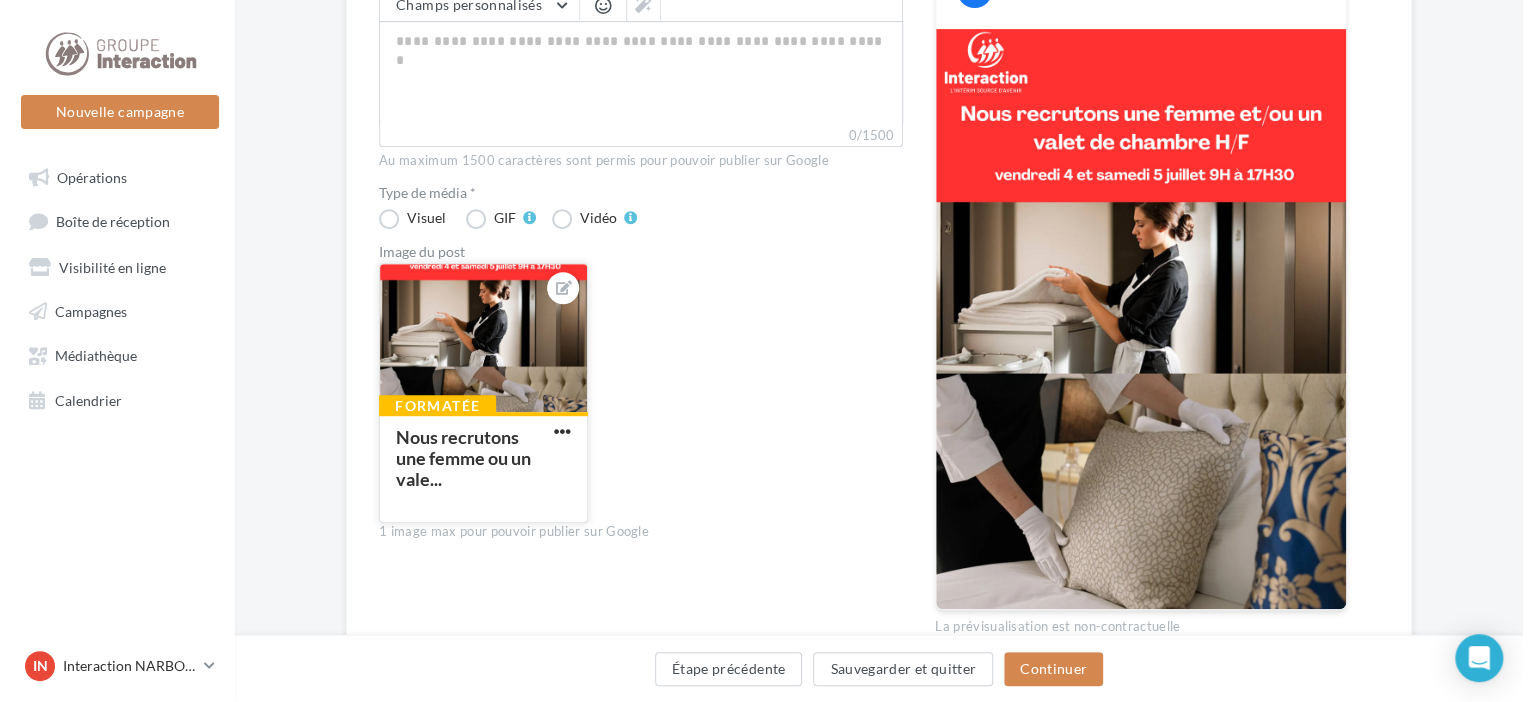 scroll, scrollTop: 0, scrollLeft: 0, axis: both 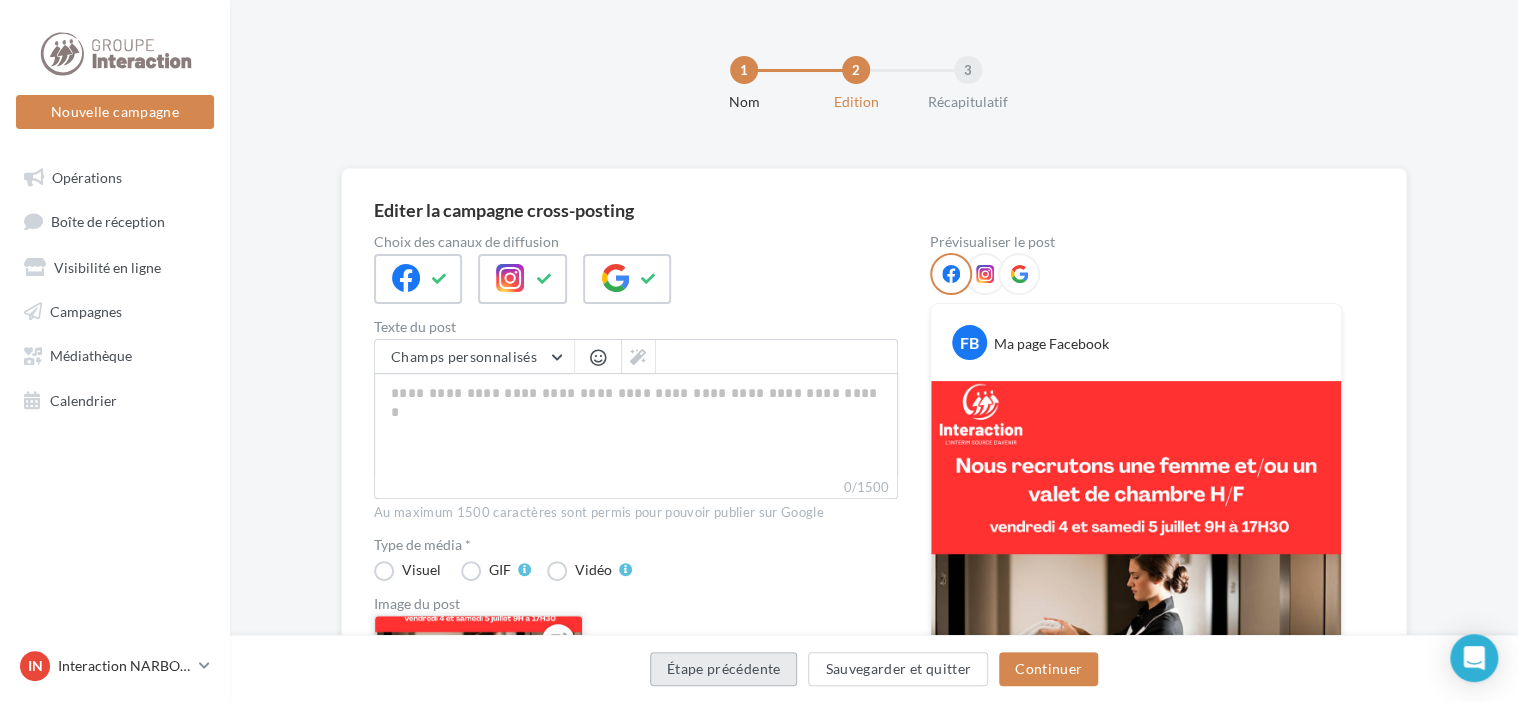 click on "Étape précédente" at bounding box center (724, 669) 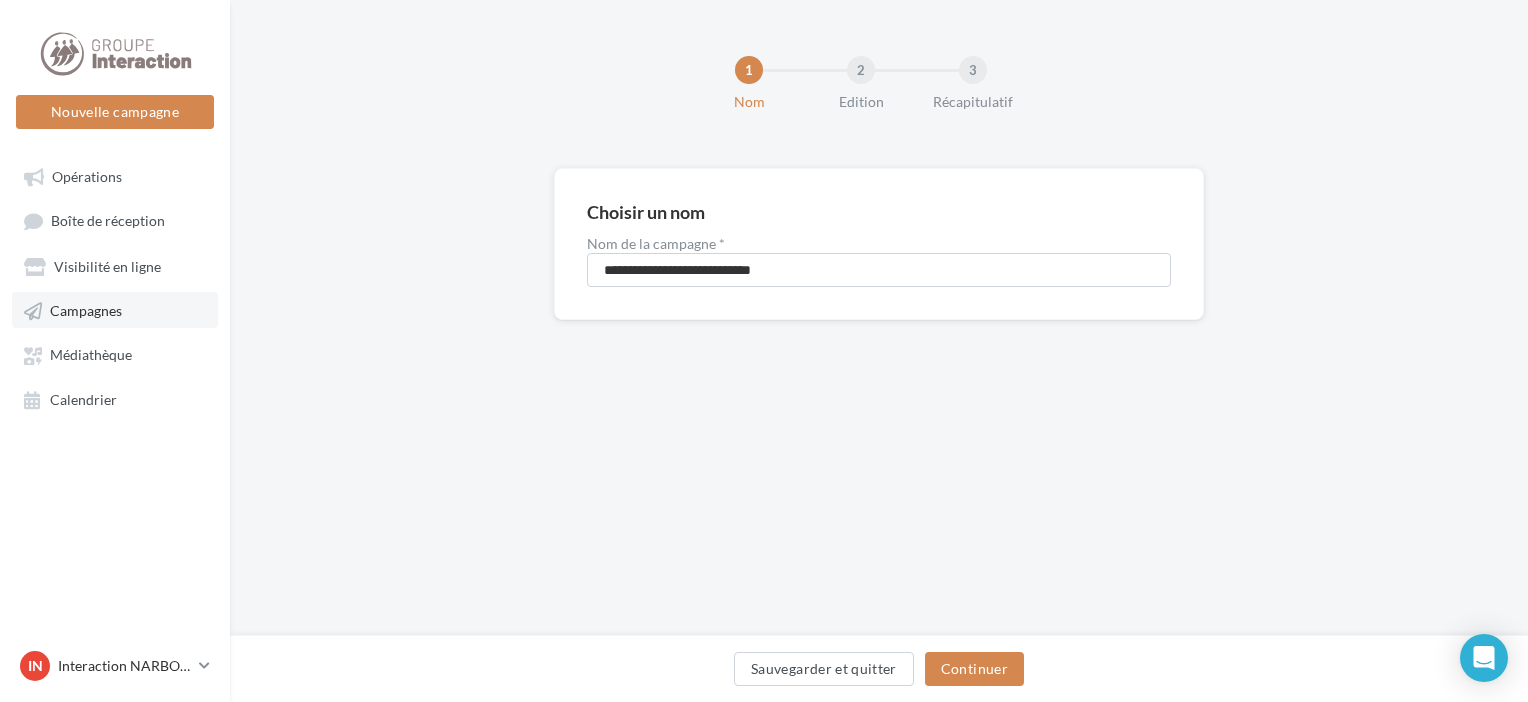 click on "Campagnes" at bounding box center (86, 310) 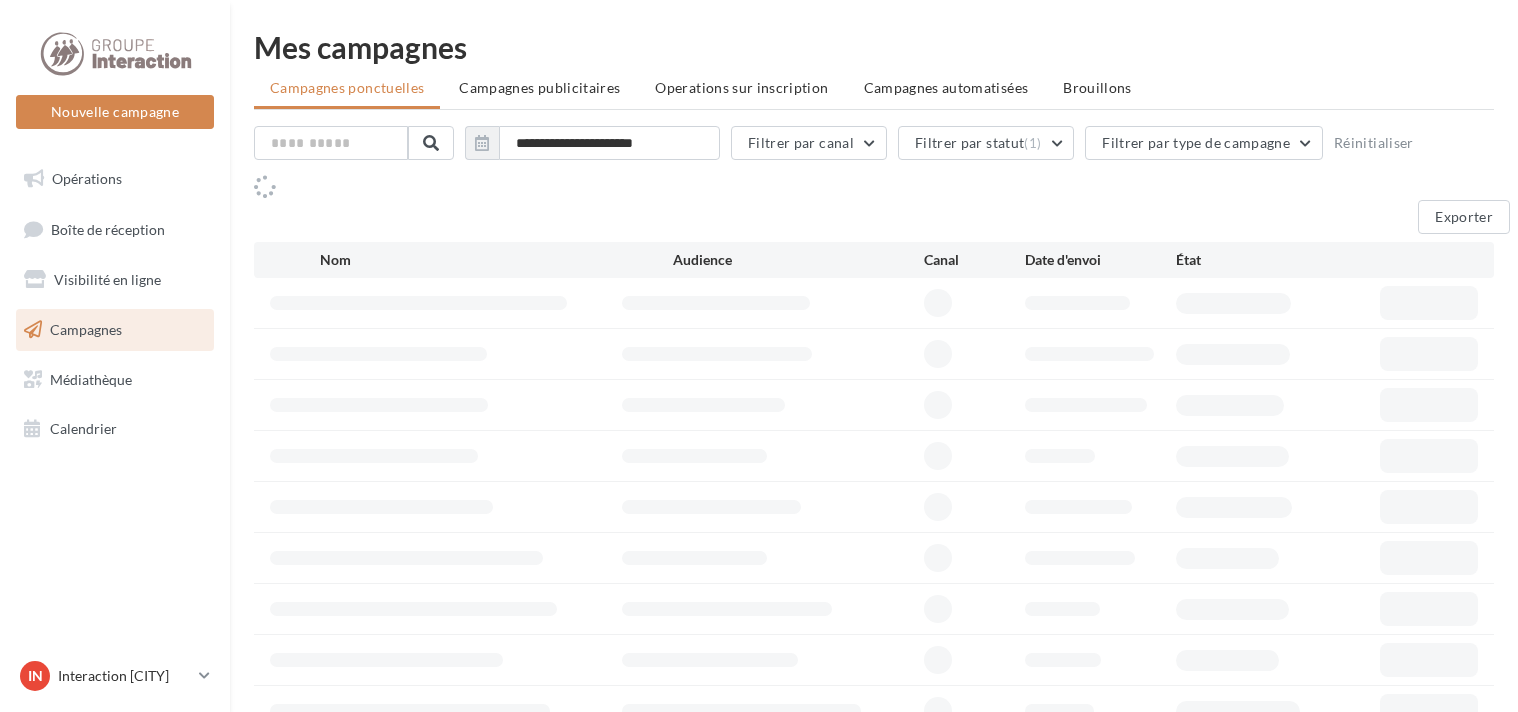 click on "Opérations" at bounding box center [87, 178] 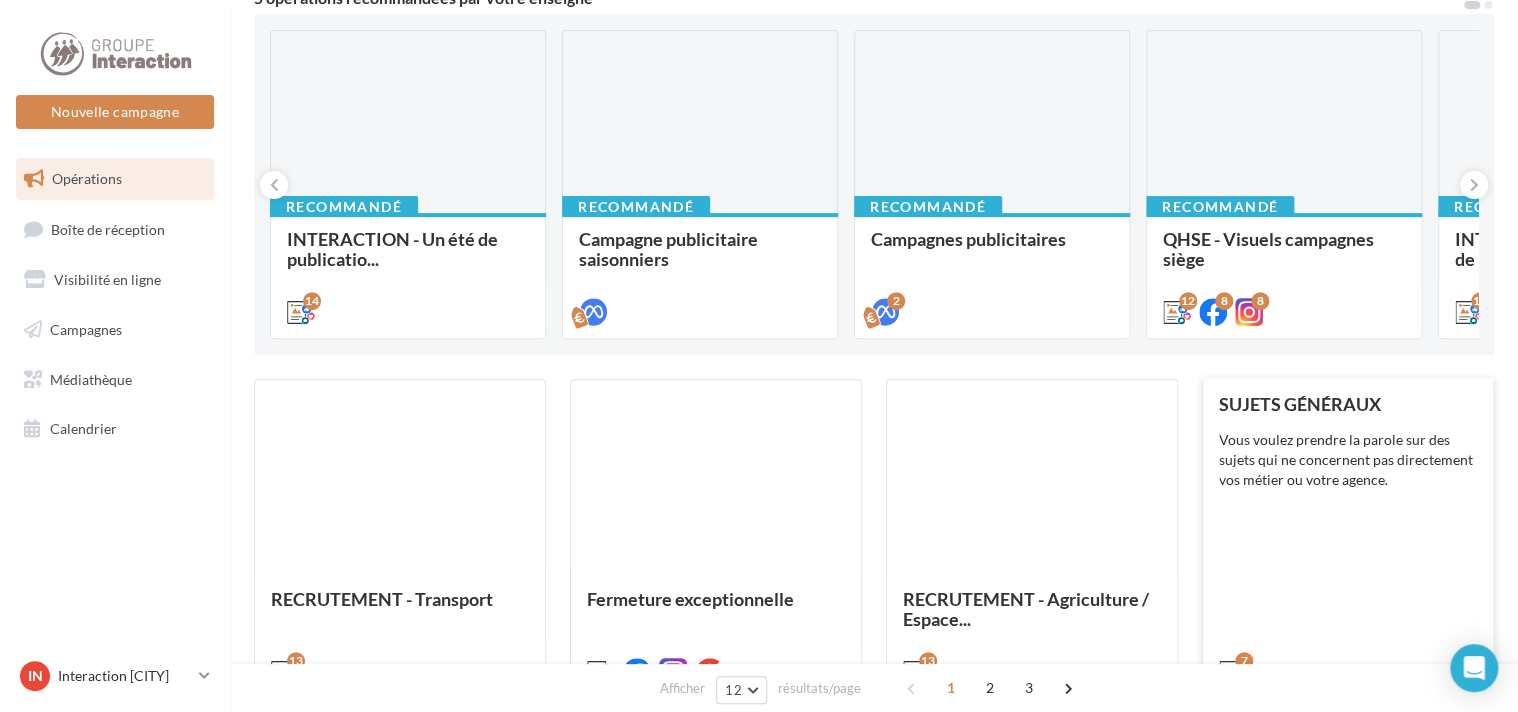 scroll, scrollTop: 0, scrollLeft: 0, axis: both 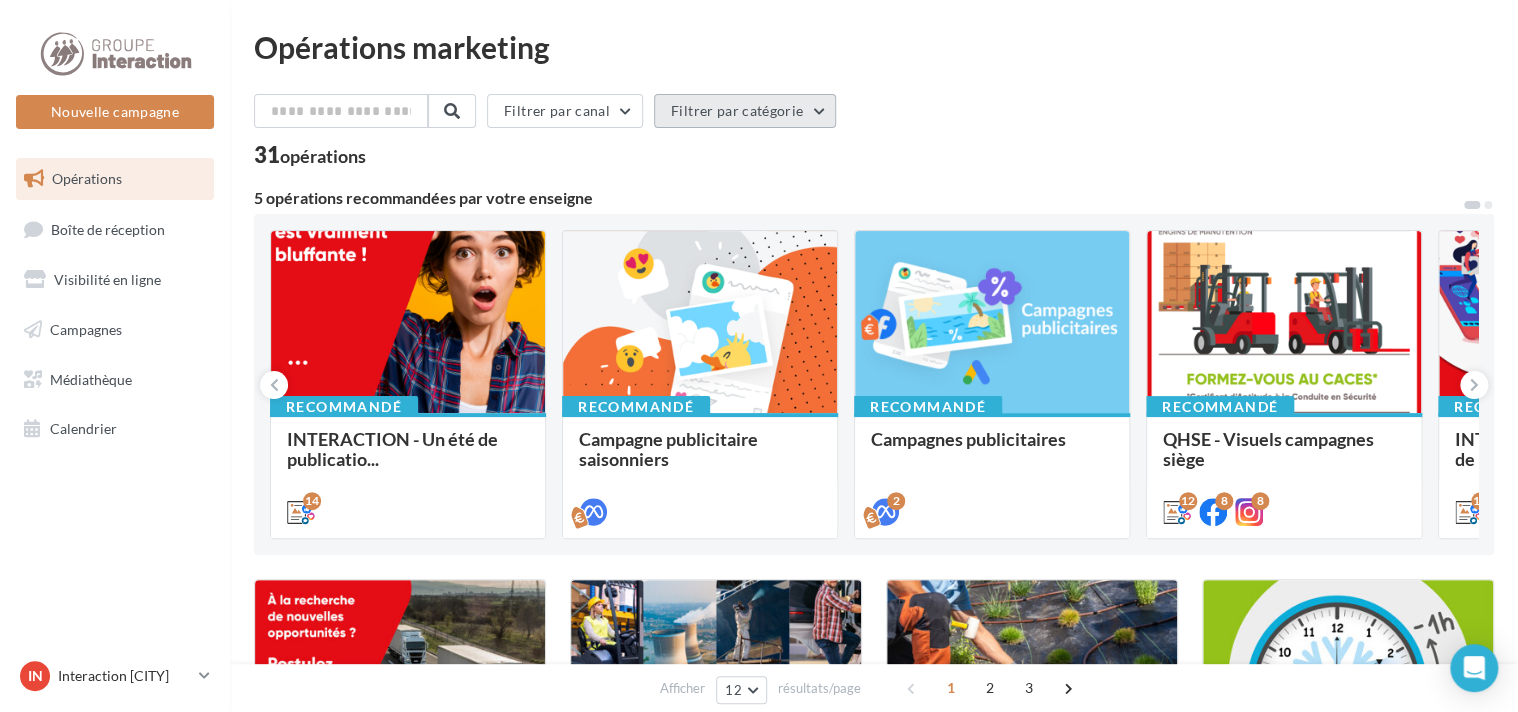 click on "Filtrer par catégorie" at bounding box center [565, 111] 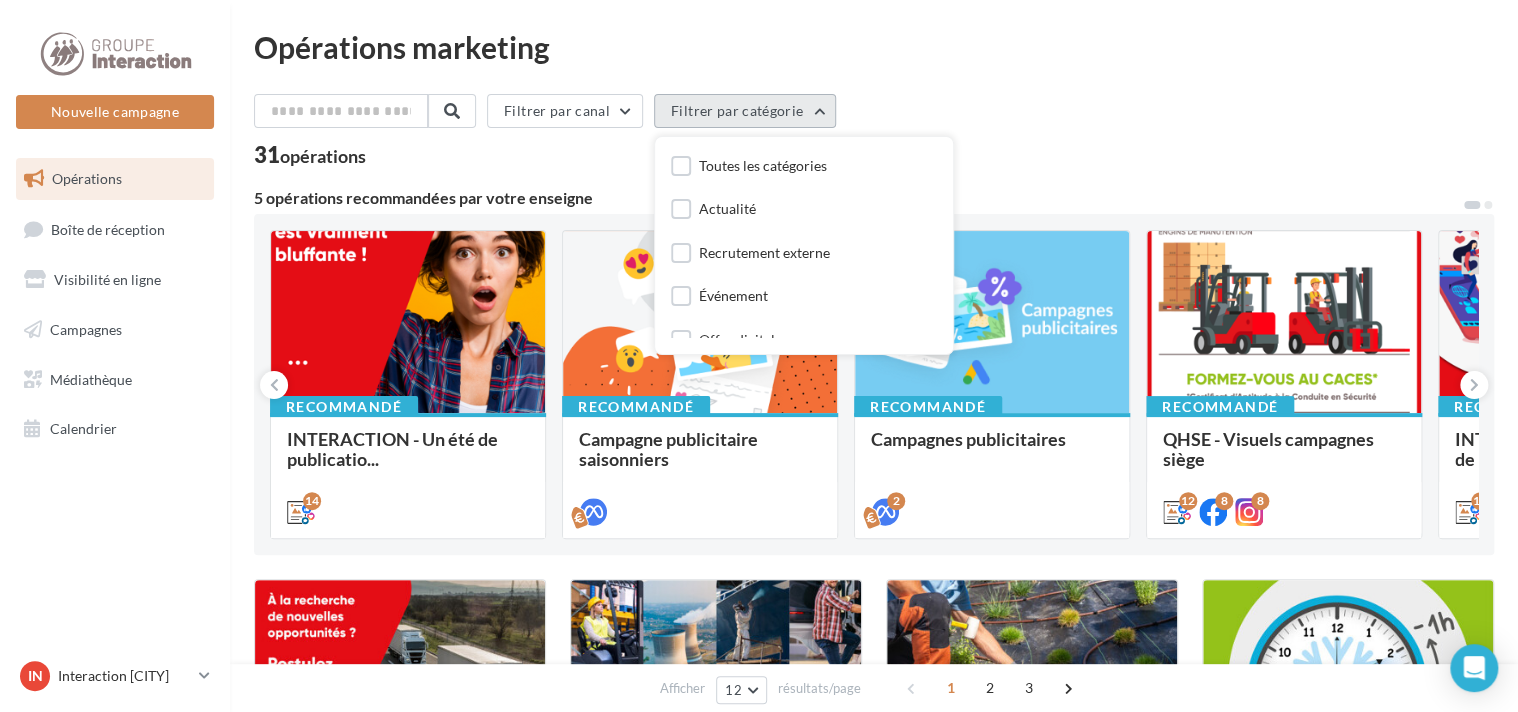 scroll, scrollTop: 61, scrollLeft: 0, axis: vertical 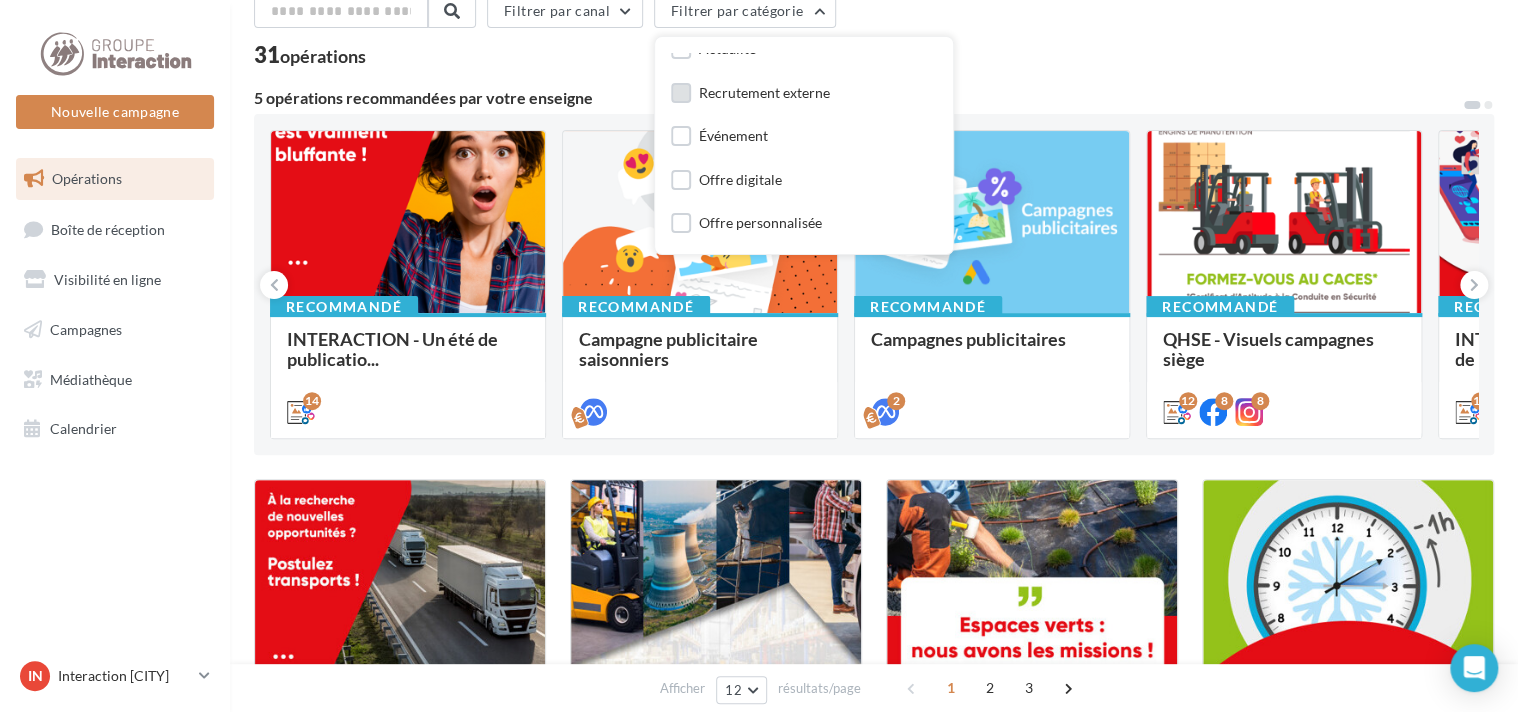 click on "Recrutement externe" at bounding box center [764, 93] 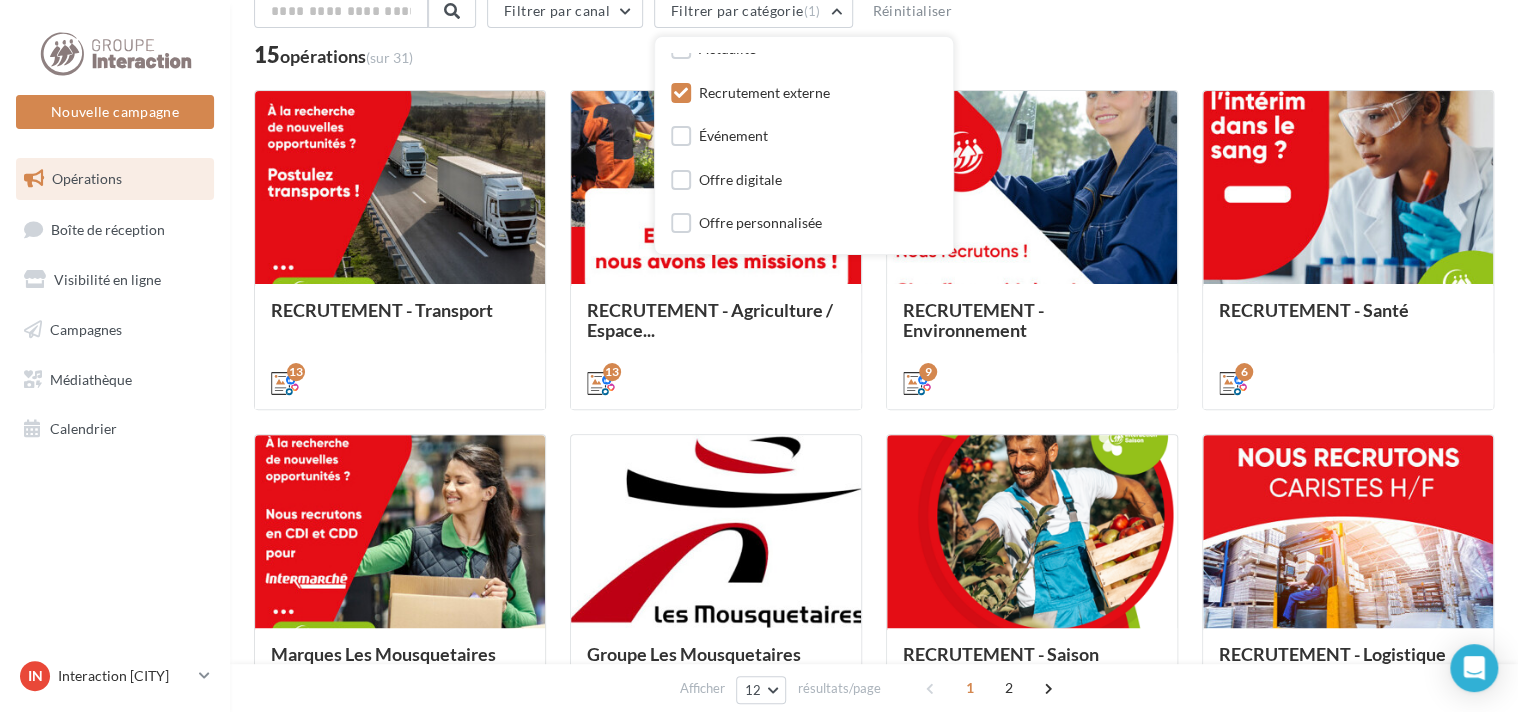 click on "Filtrer par canal         Filtrer par catégorie  (1)                 Toutes les catégories         Actualité         Recrutement externe         Événement         Offre digitale         Offre personnalisée
Réinitialiser
15
opérations
(sur 31)" at bounding box center [874, 30] 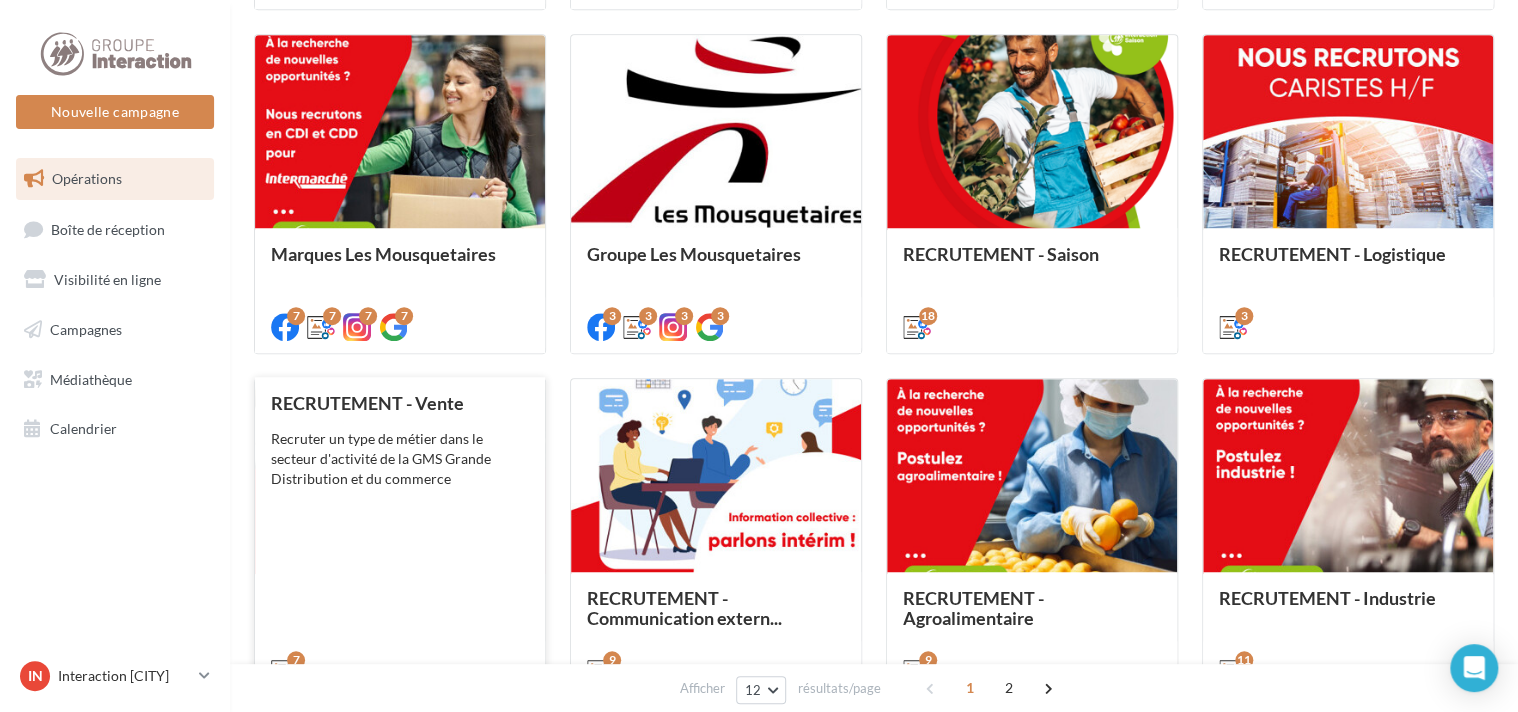 scroll, scrollTop: 652, scrollLeft: 0, axis: vertical 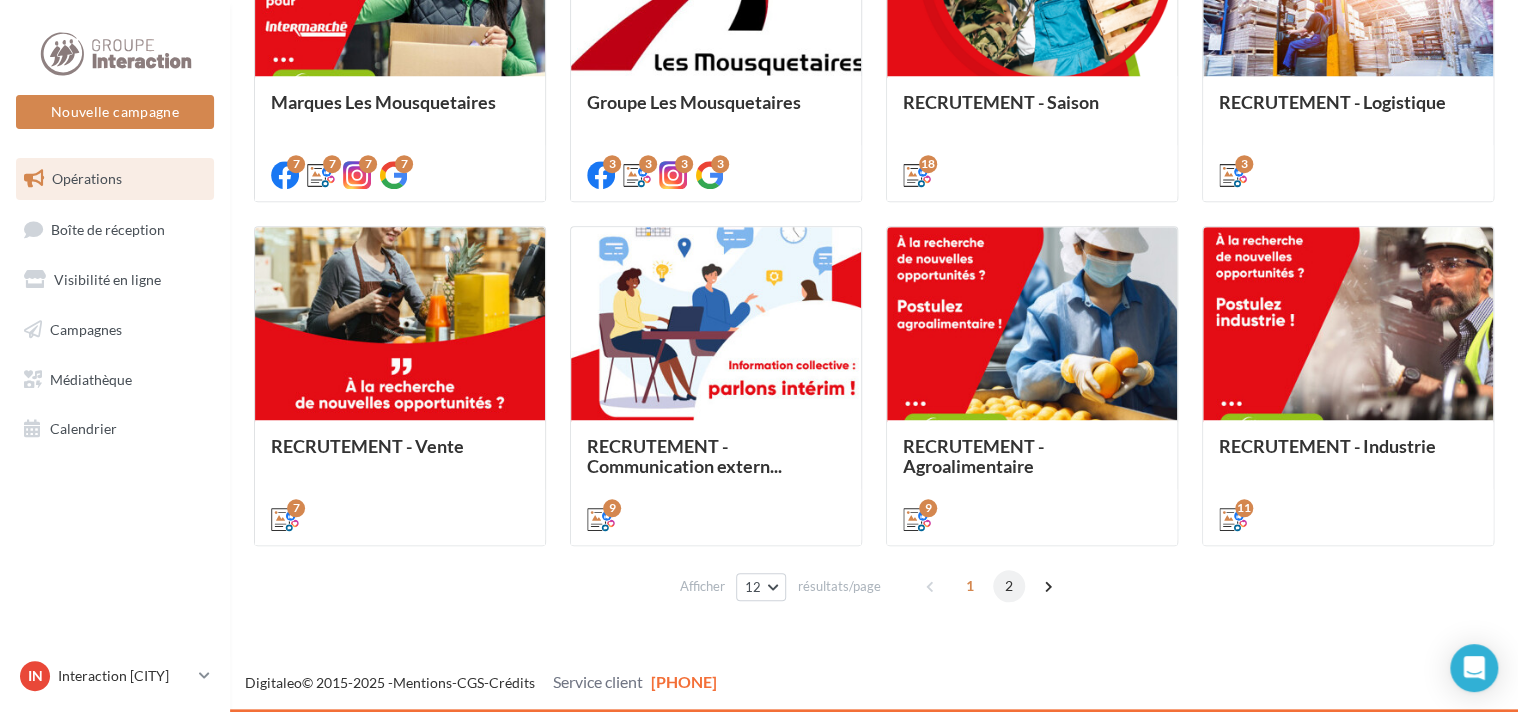 click on "2" at bounding box center [1009, 586] 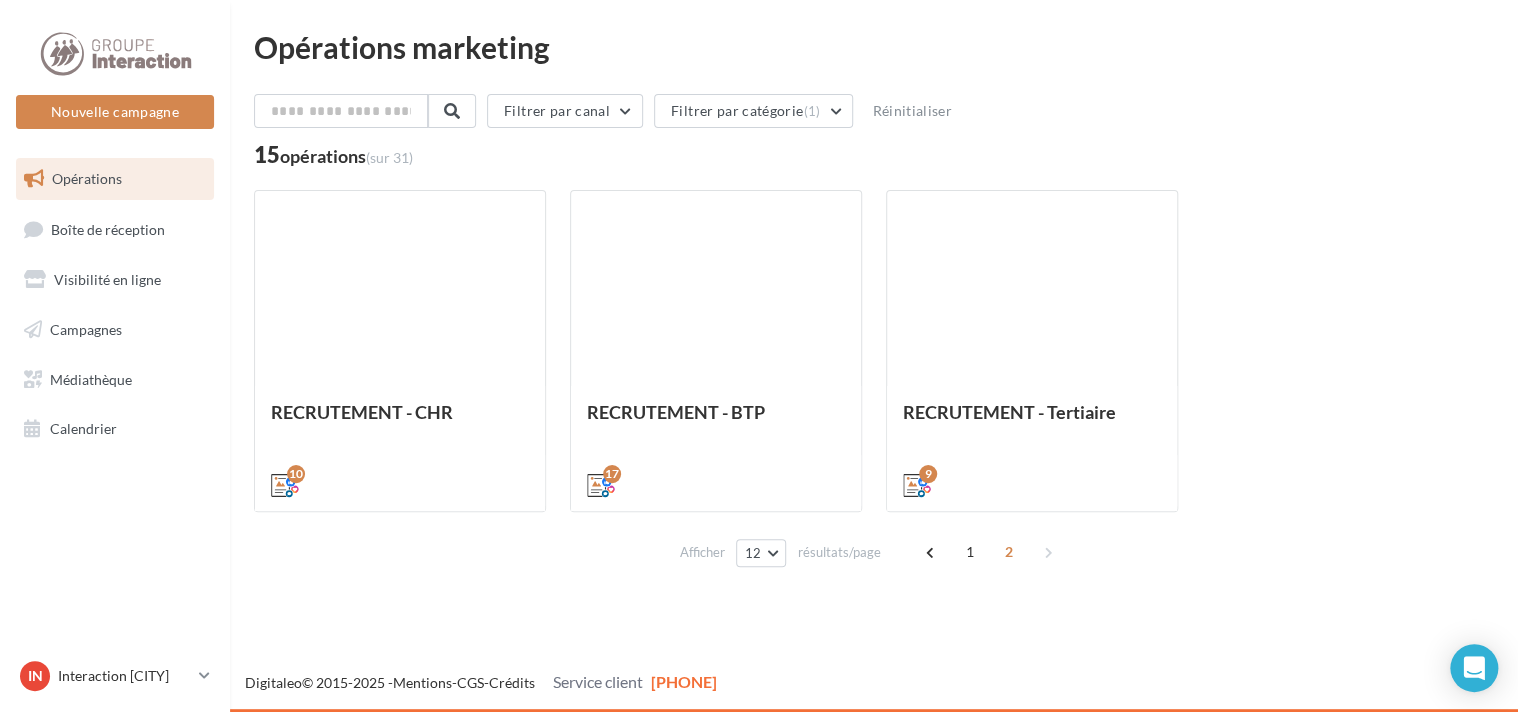 scroll, scrollTop: 0, scrollLeft: 0, axis: both 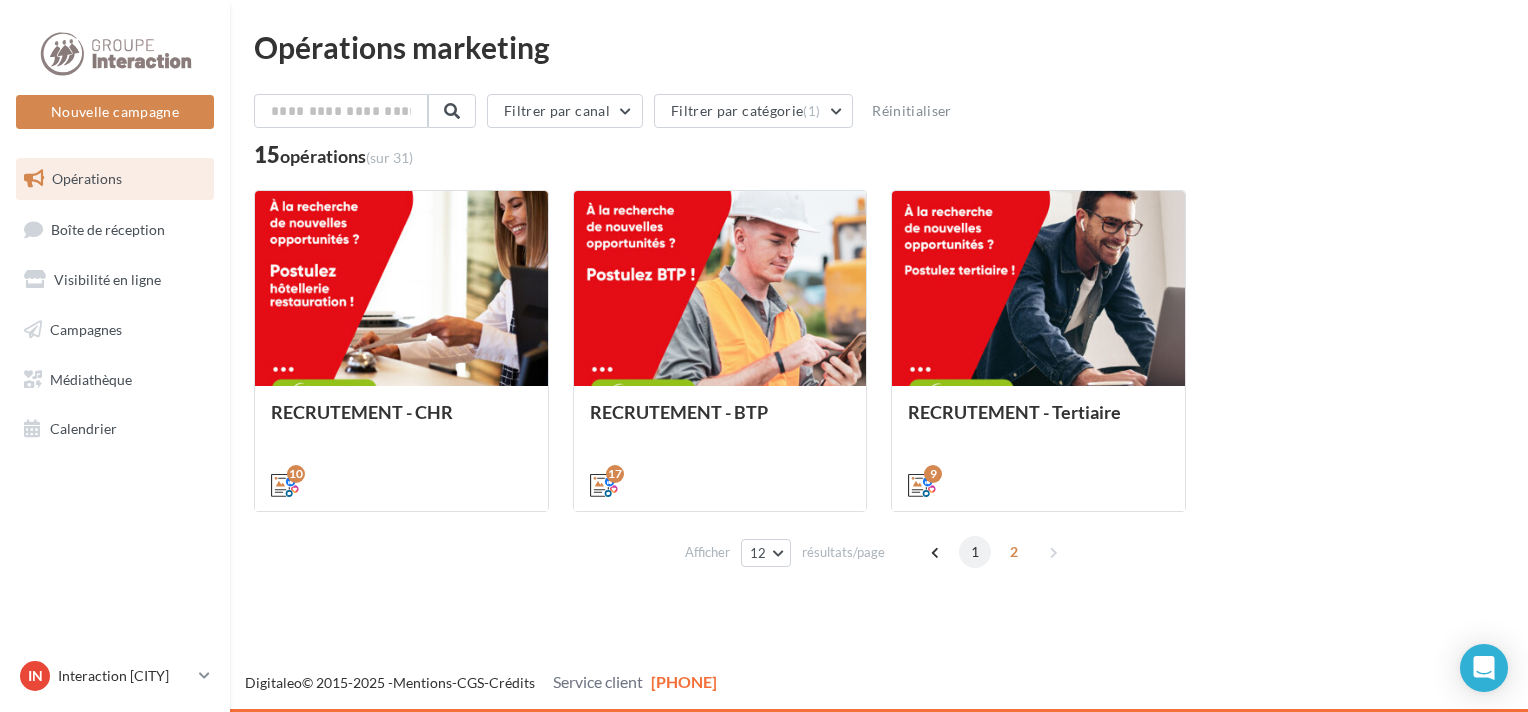 click on "1" at bounding box center (975, 552) 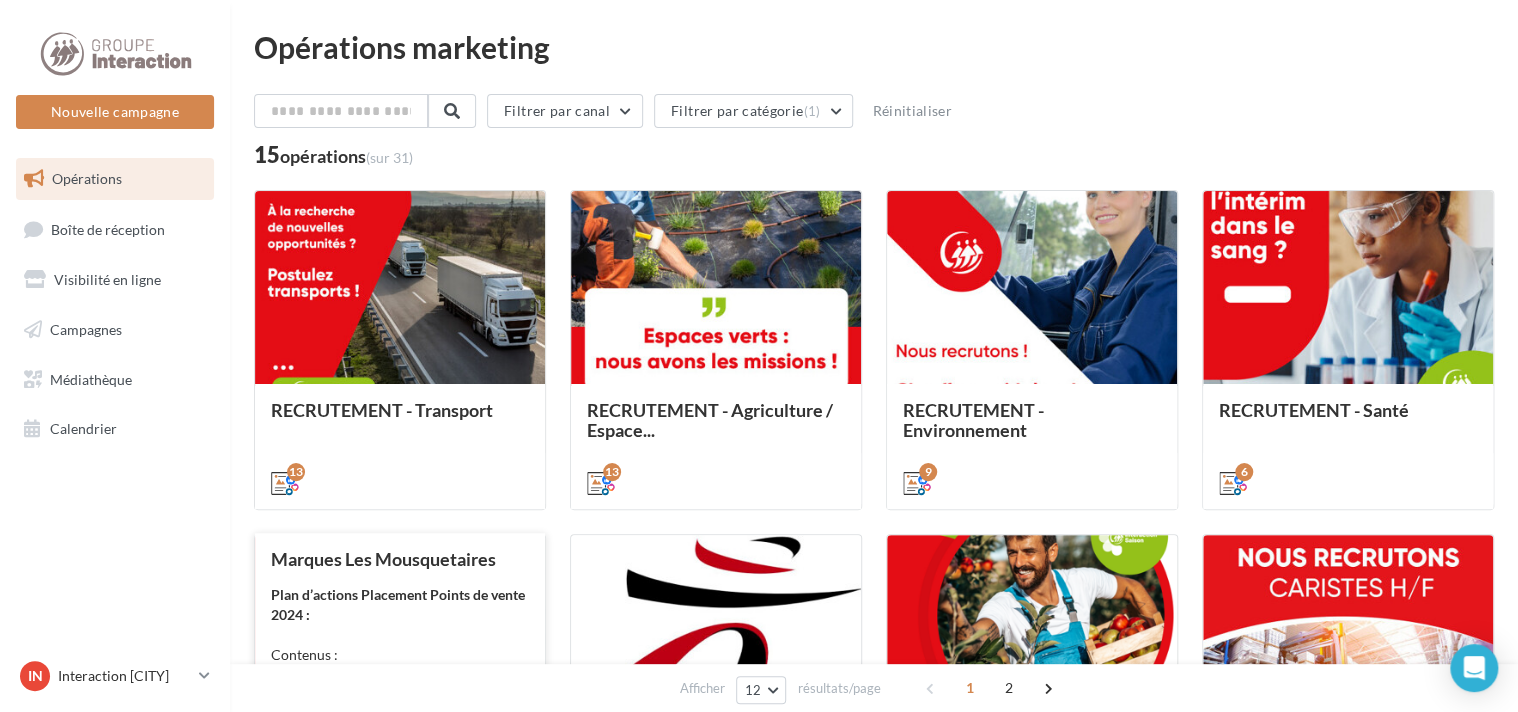 scroll, scrollTop: 100, scrollLeft: 0, axis: vertical 